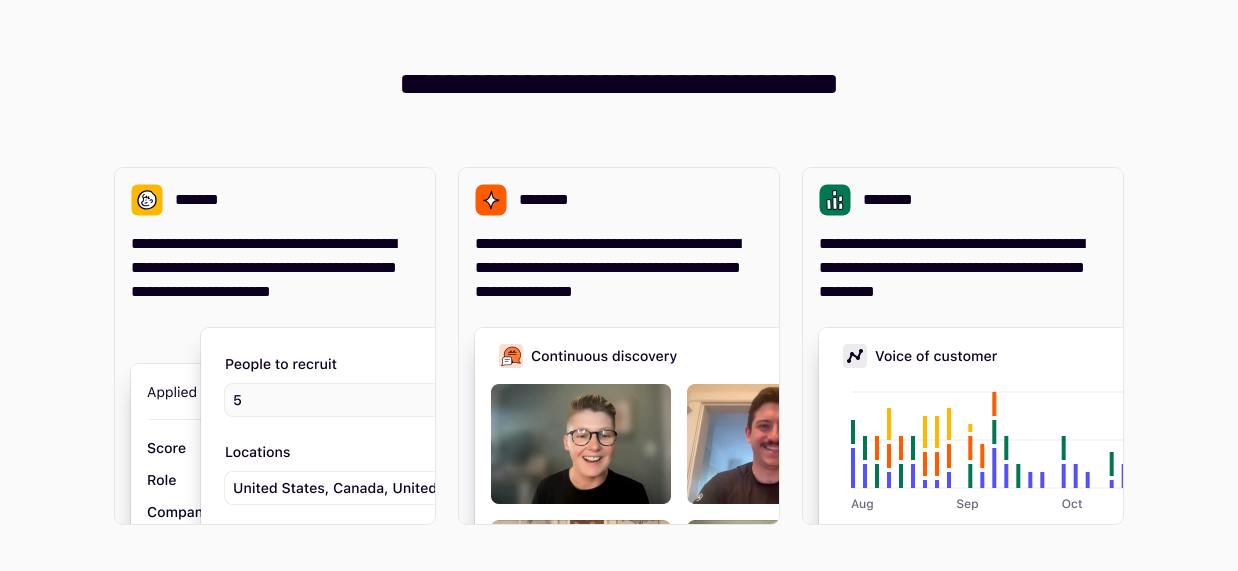 scroll, scrollTop: 0, scrollLeft: 0, axis: both 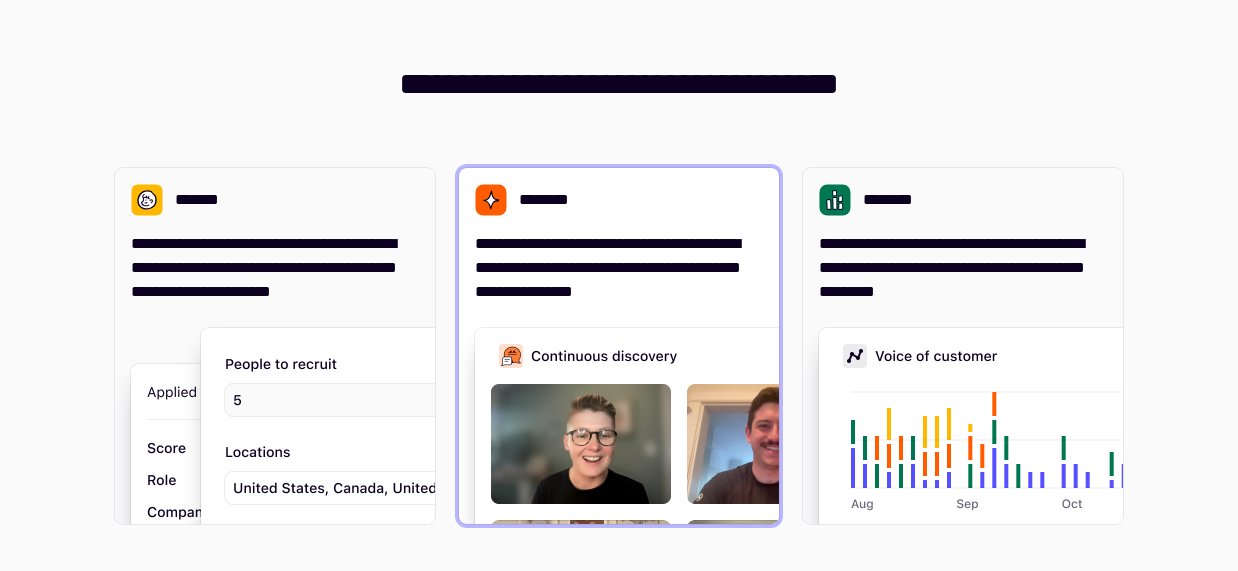 click on "**********" at bounding box center [619, 268] 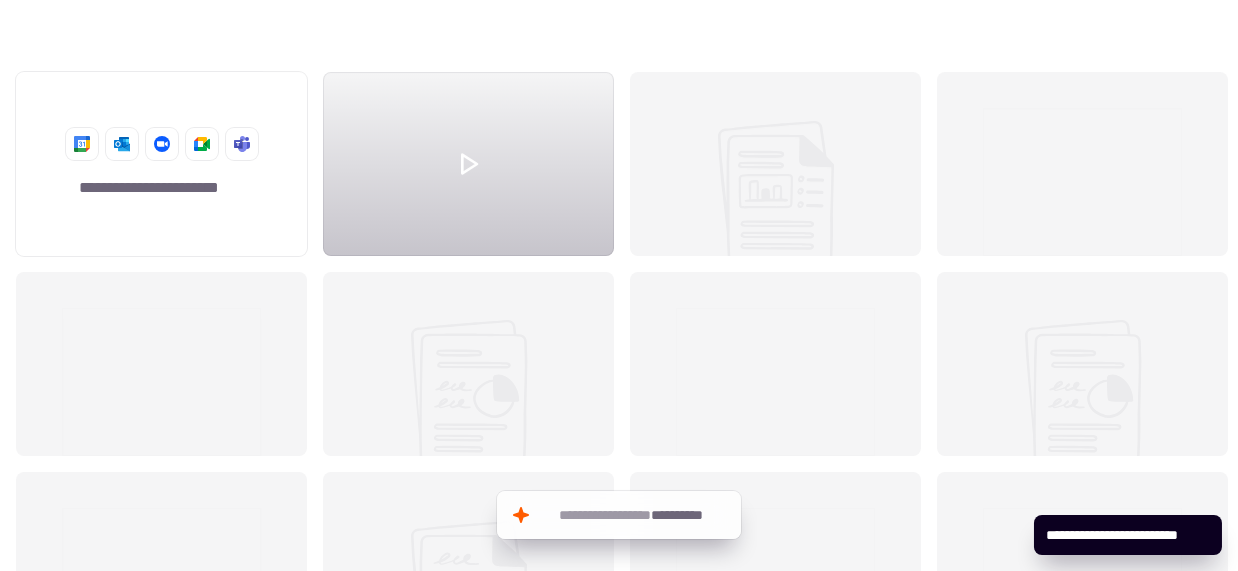 scroll, scrollTop: 17, scrollLeft: 17, axis: both 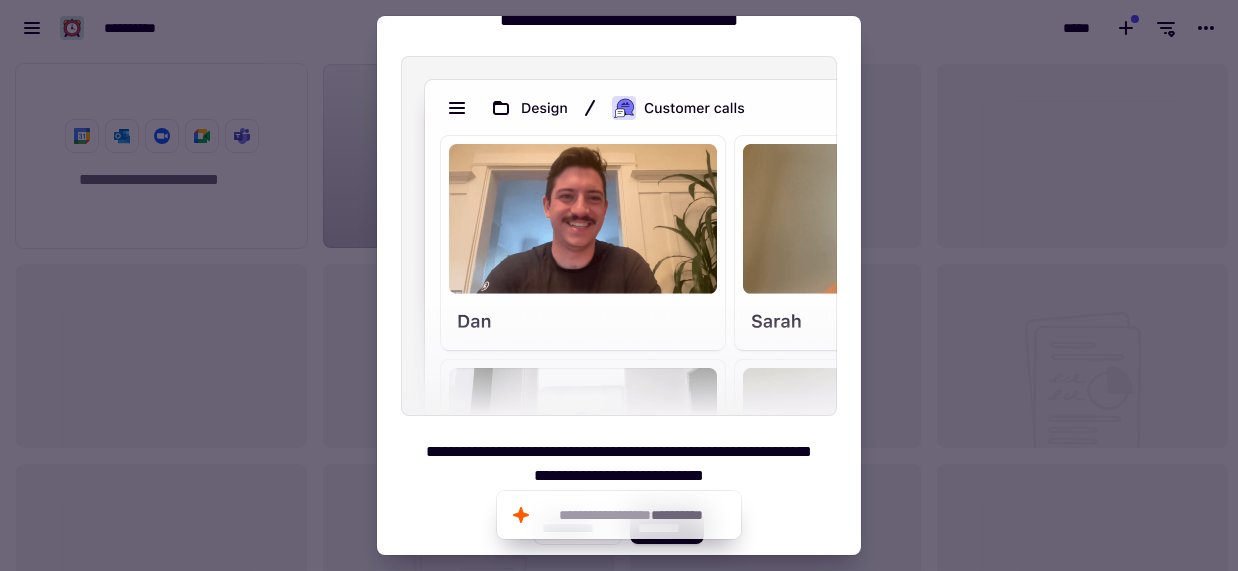 click at bounding box center [619, 285] 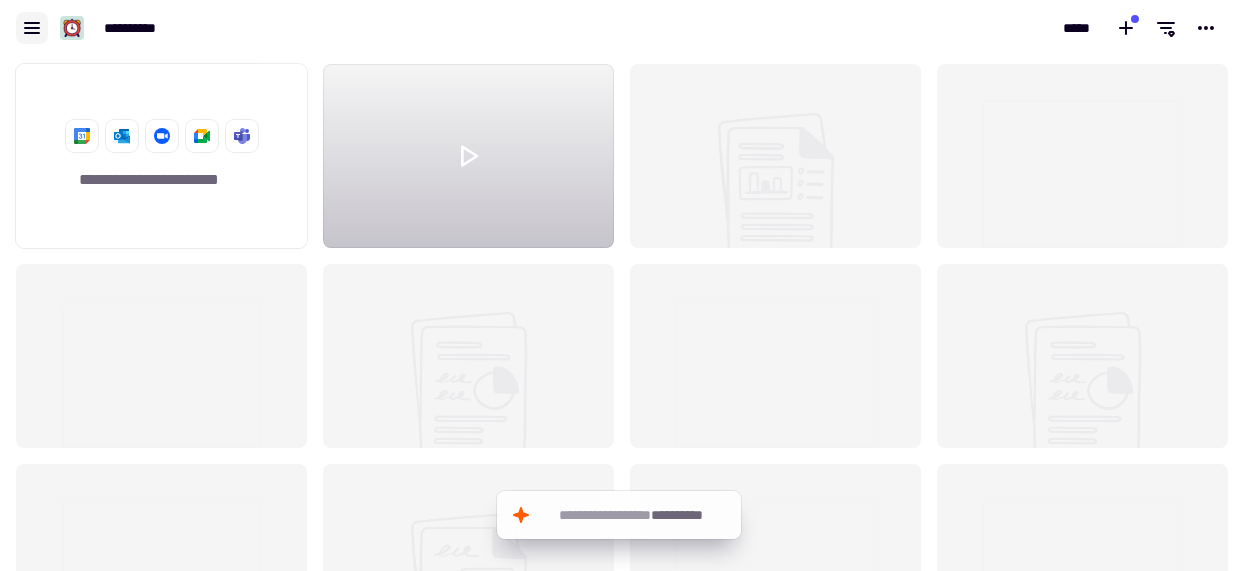 click 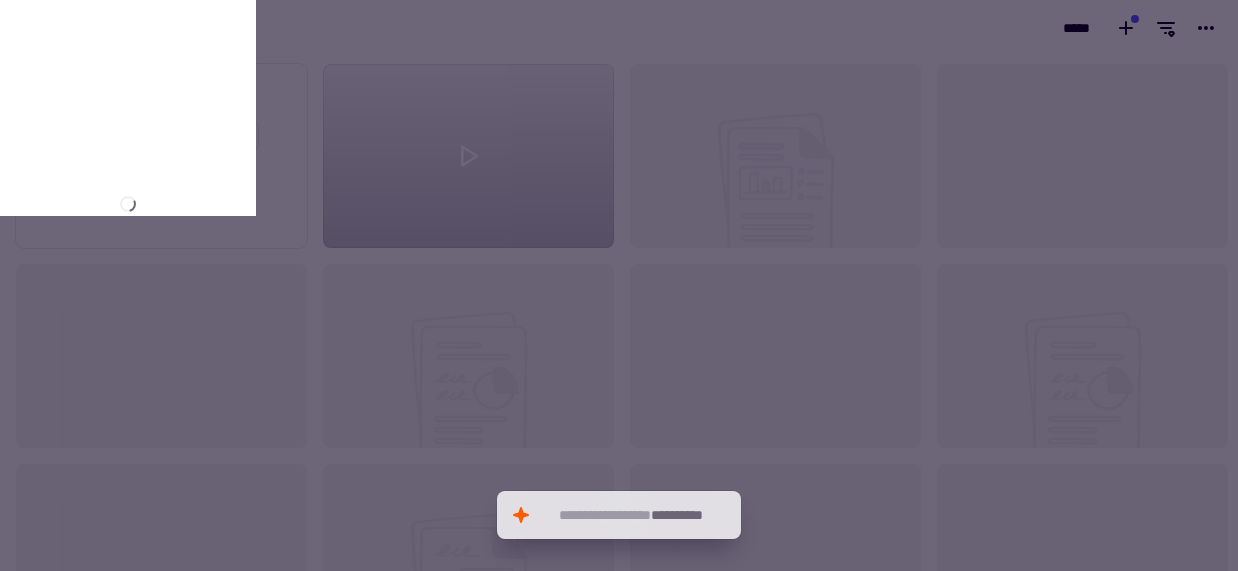 click at bounding box center (619, 285) 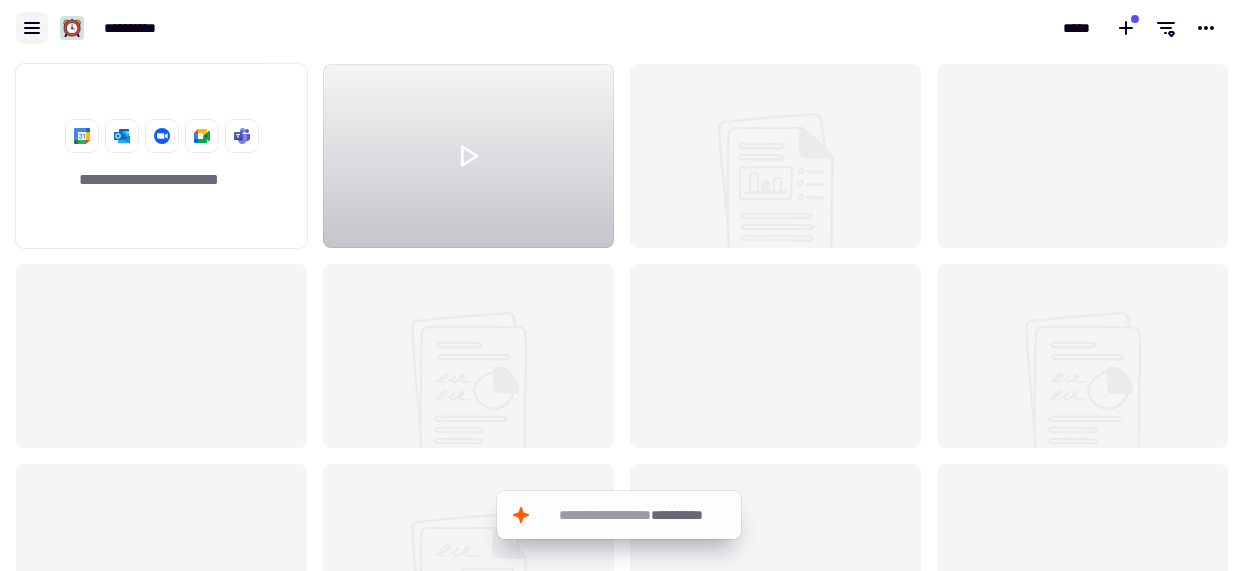 click 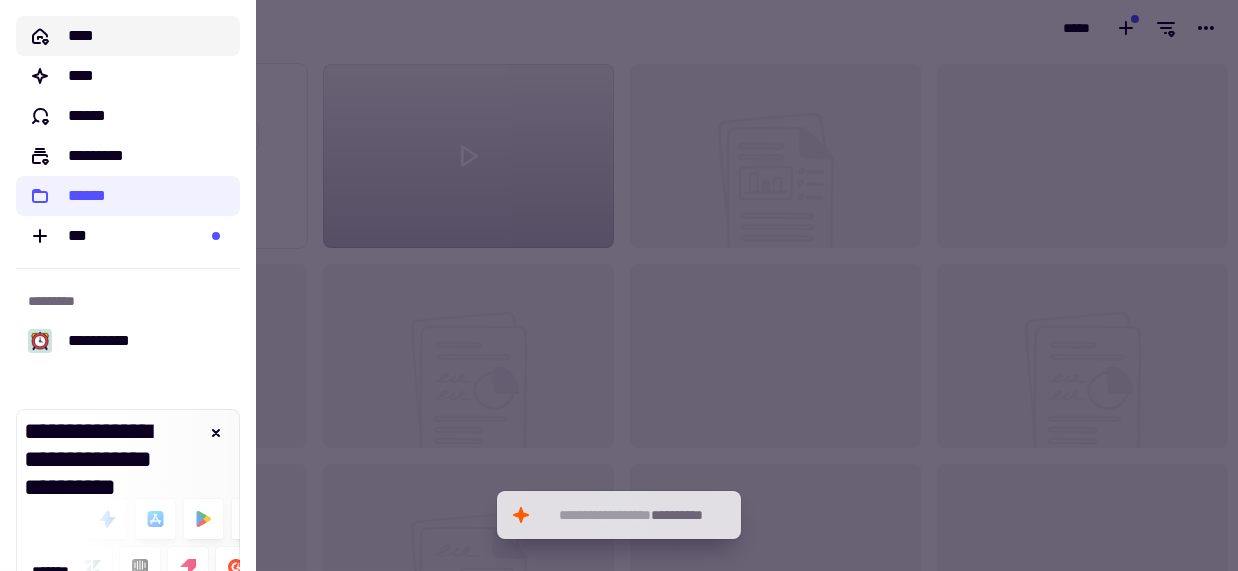 click on "****" 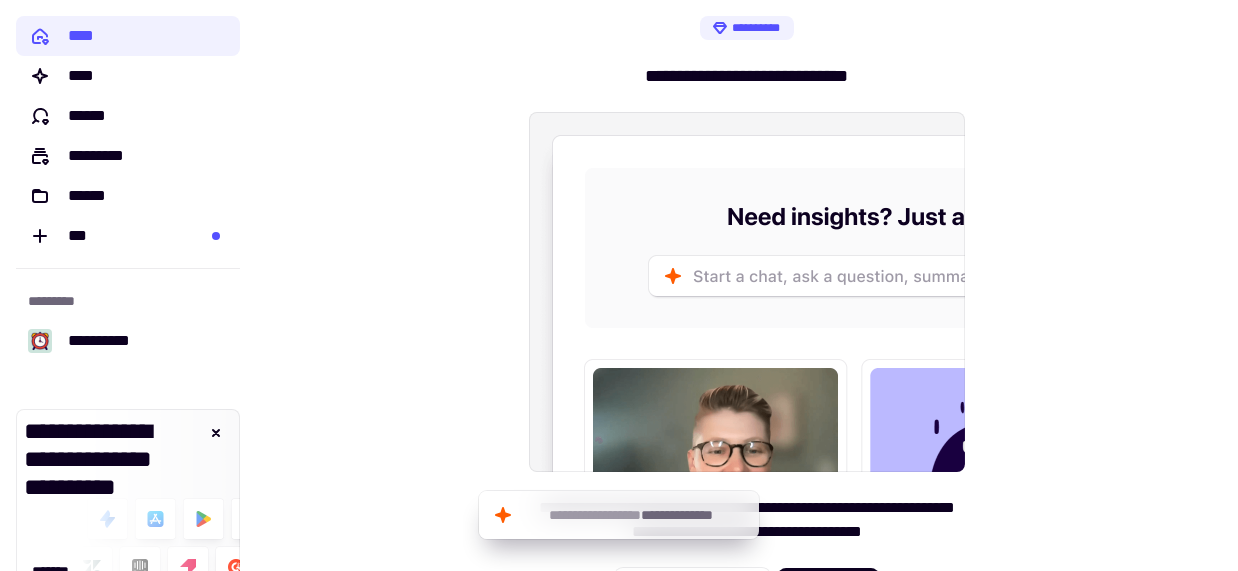 scroll, scrollTop: 45, scrollLeft: 0, axis: vertical 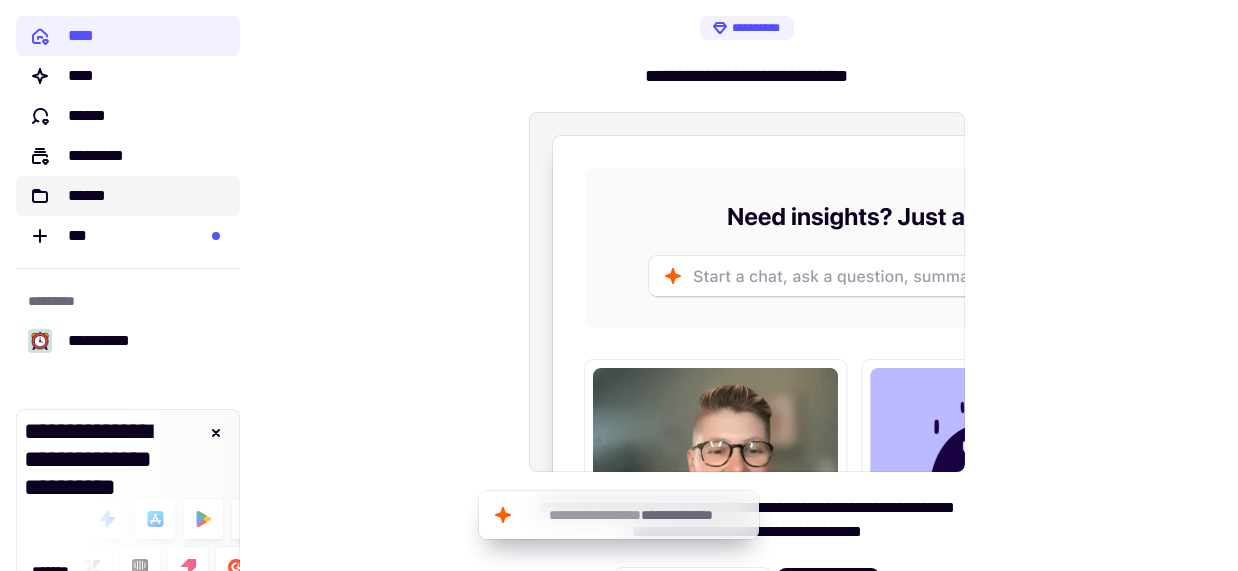 click on "******" 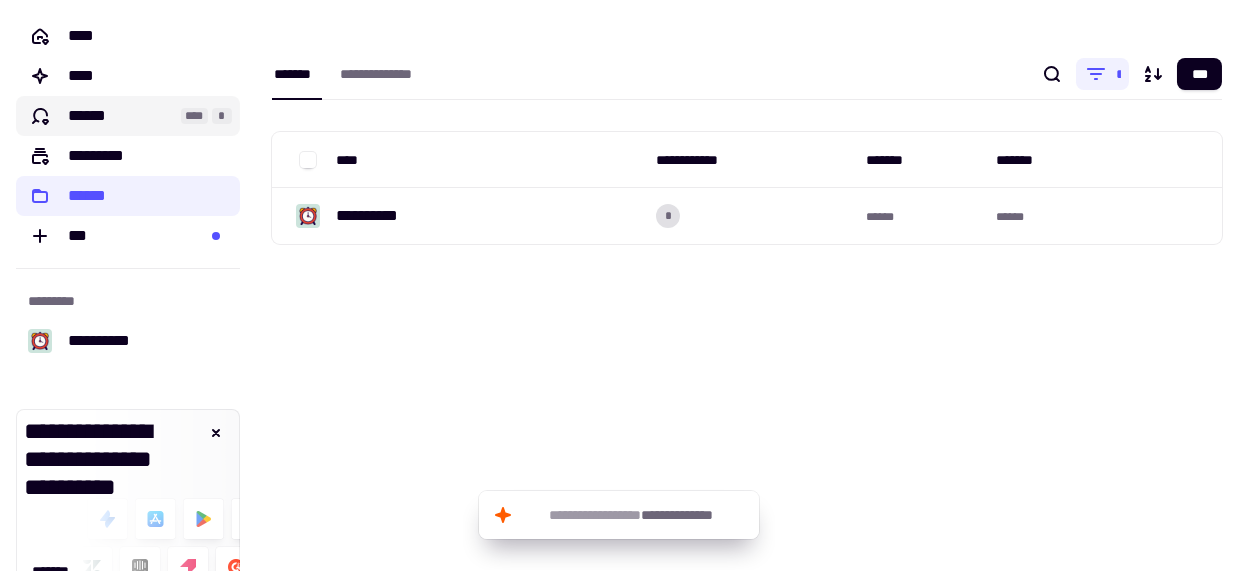 click on "****" 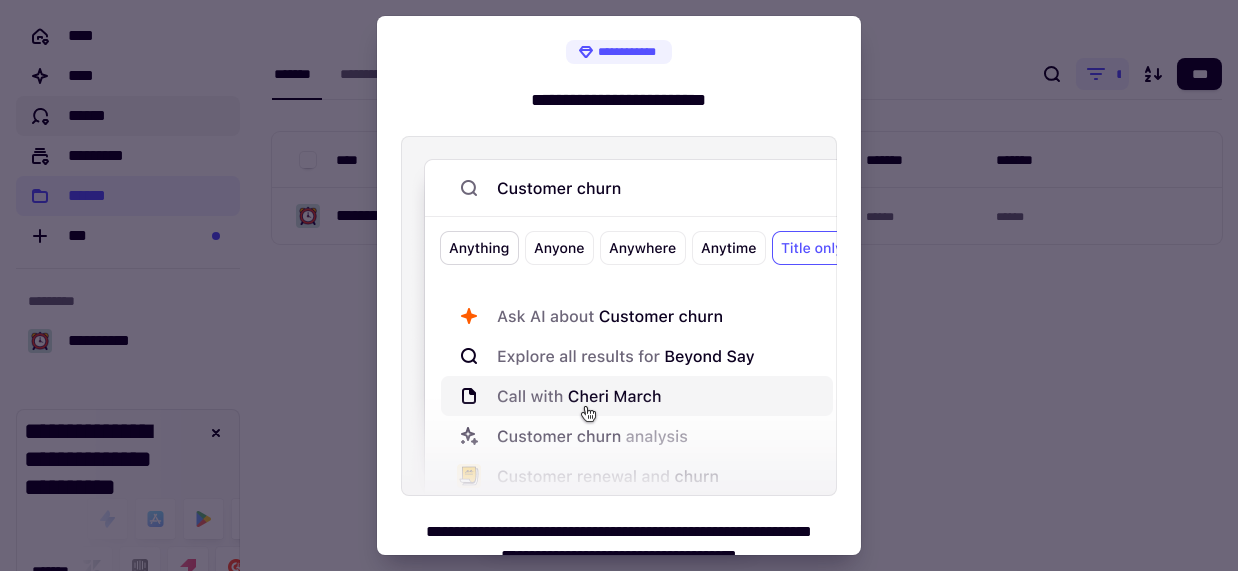 scroll, scrollTop: 80, scrollLeft: 0, axis: vertical 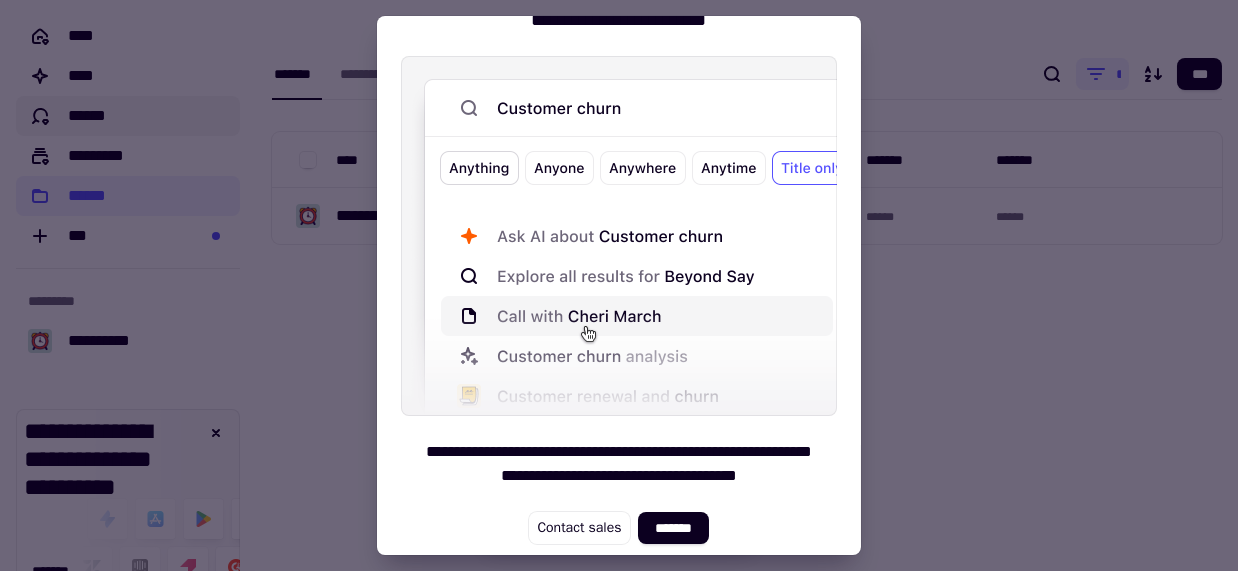 click at bounding box center [619, 285] 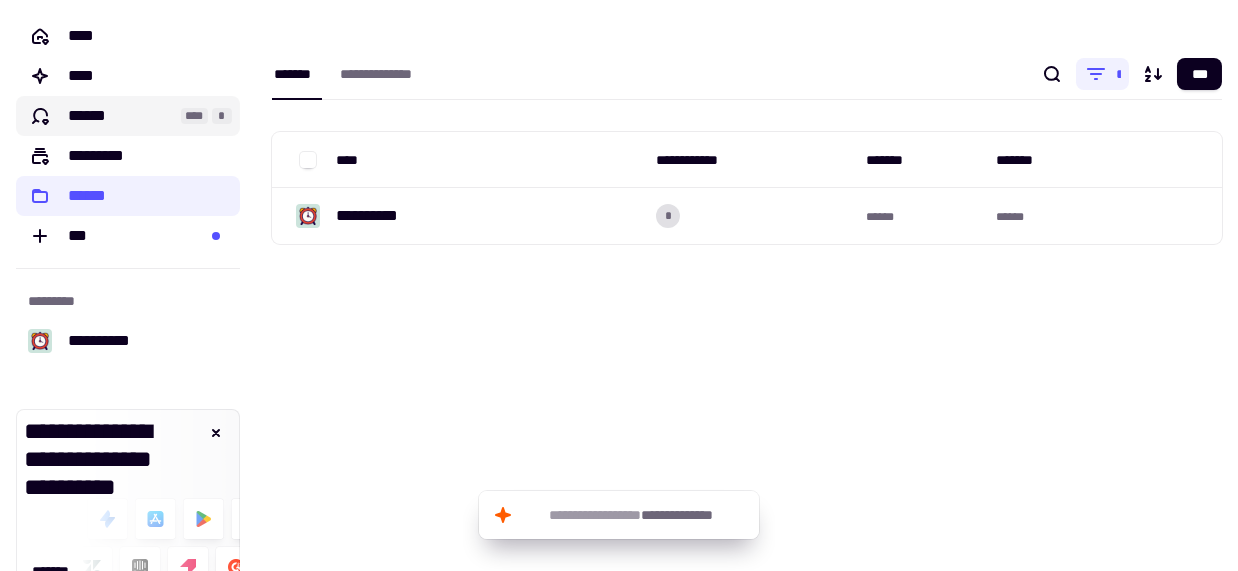 click on "****" 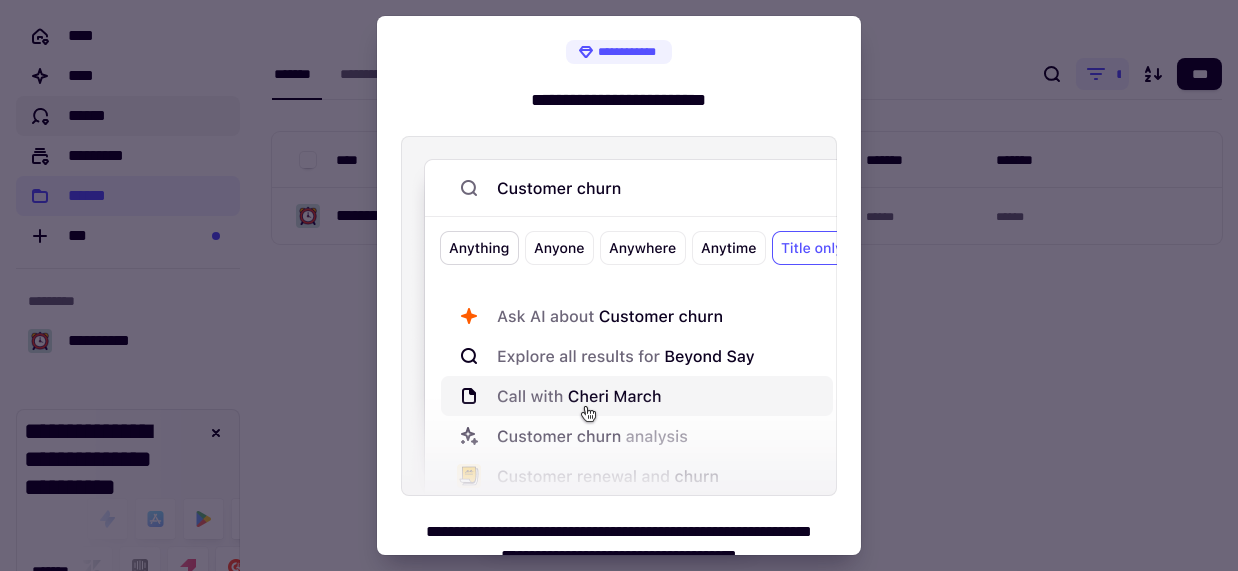 click at bounding box center [619, 285] 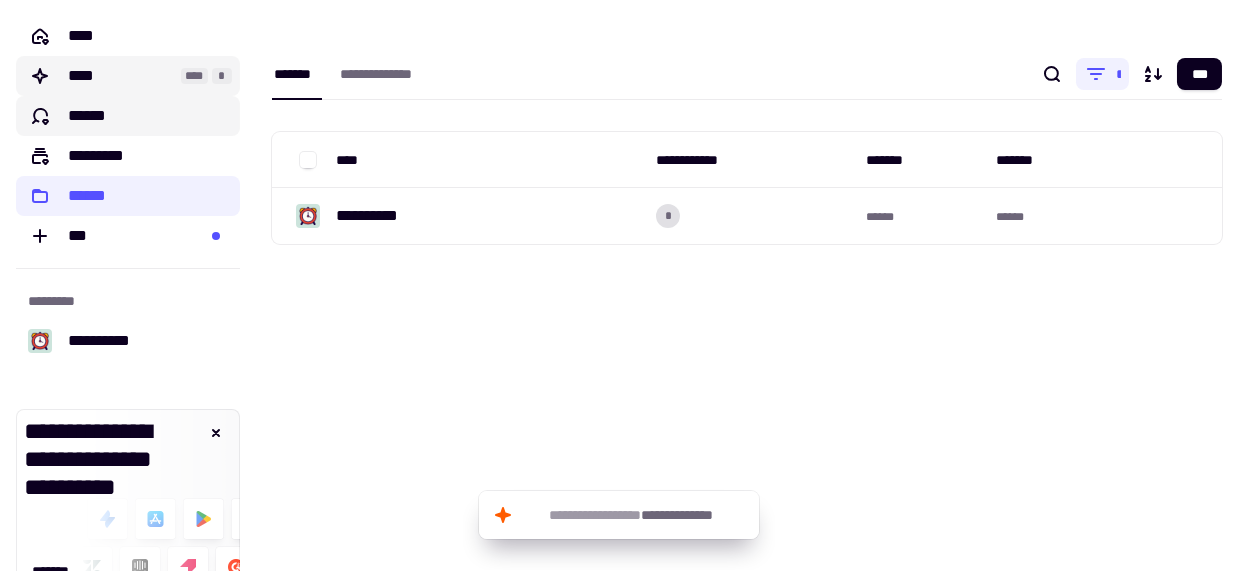click on "****" 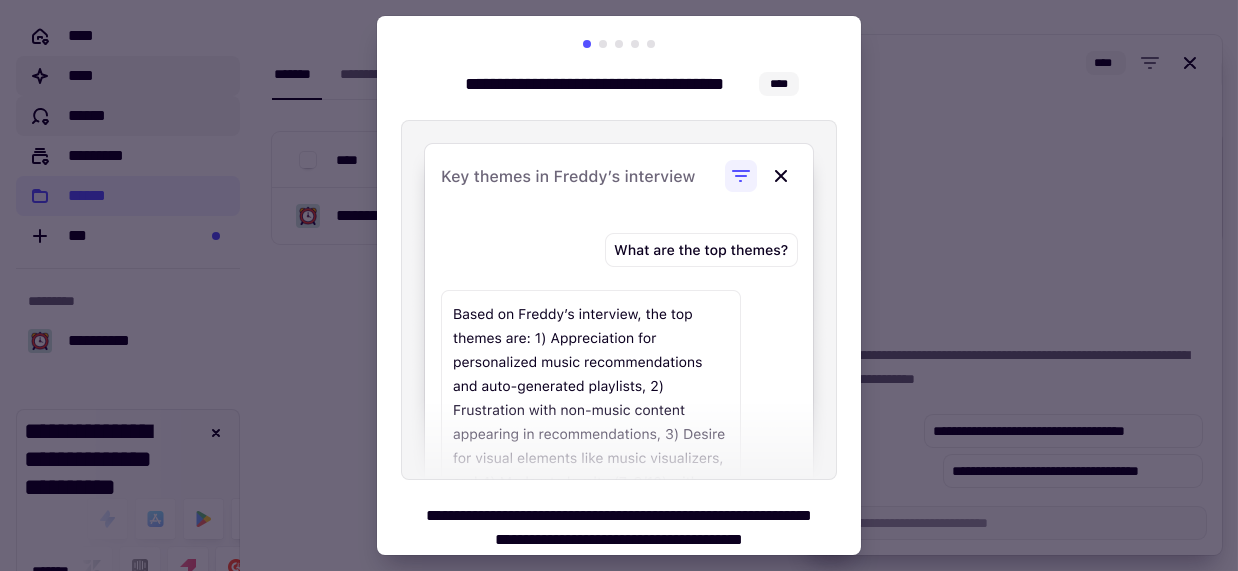 scroll, scrollTop: 64, scrollLeft: 0, axis: vertical 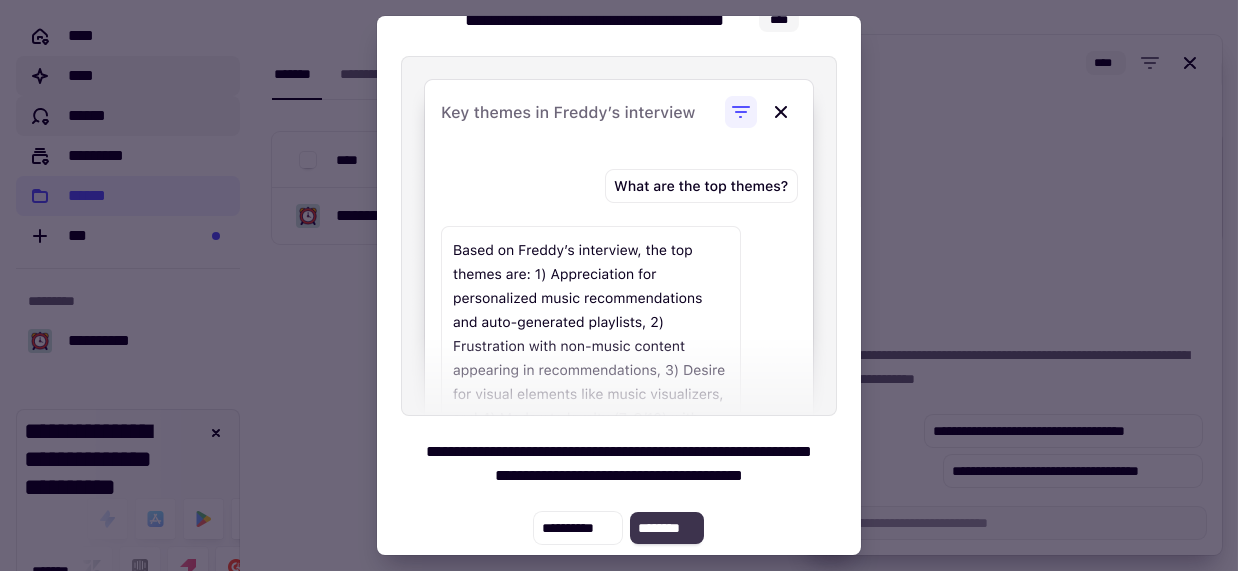 click on "********" 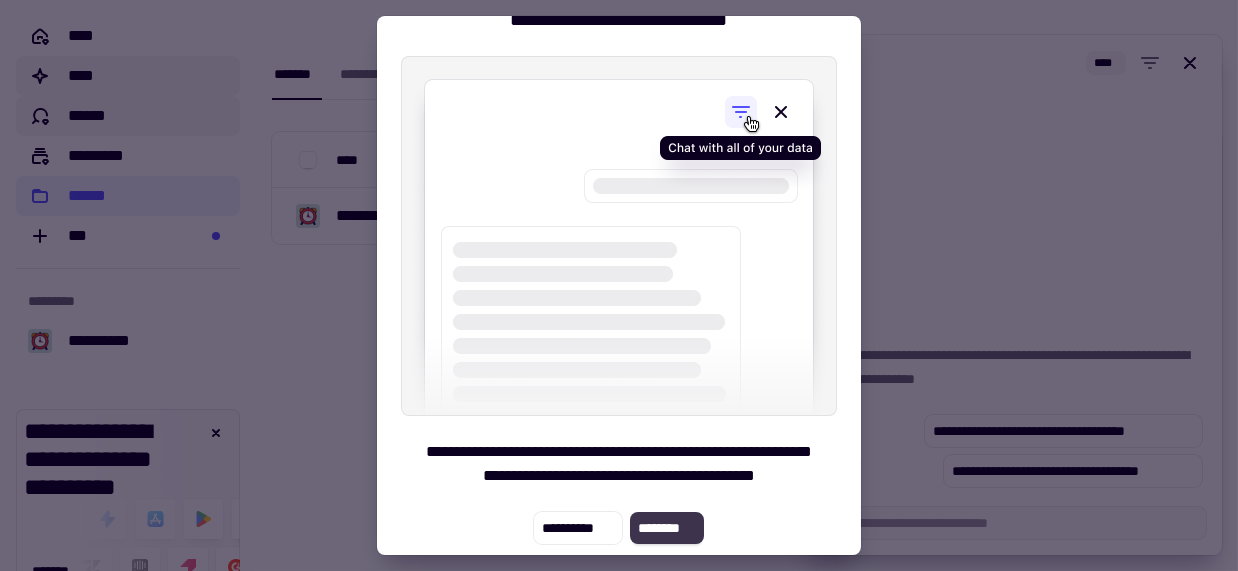 click on "********" 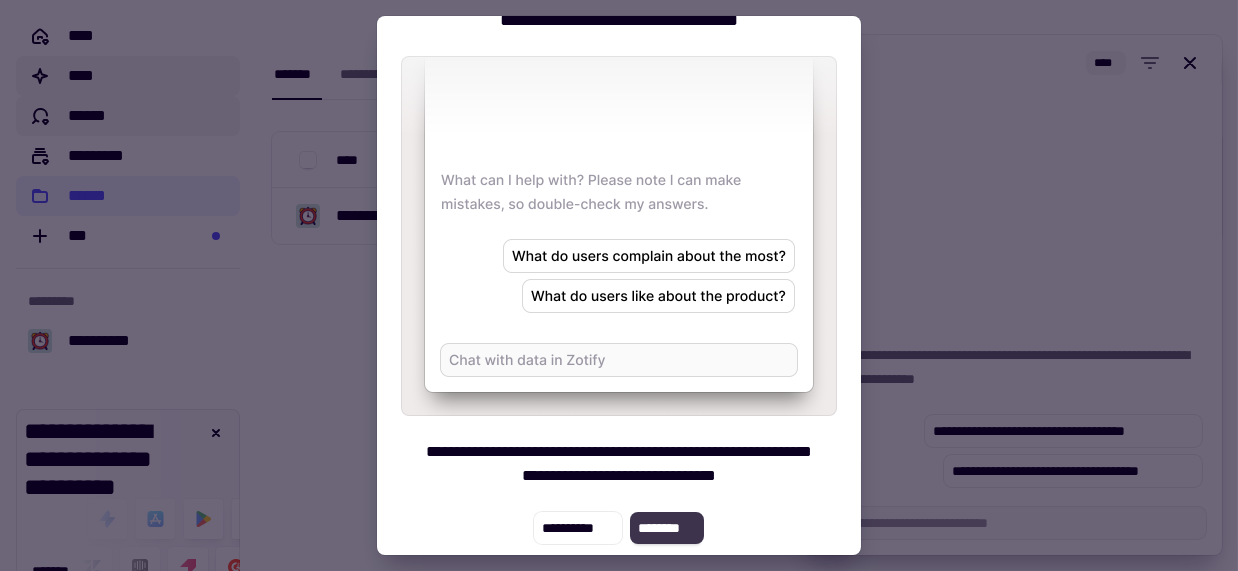 click on "********" 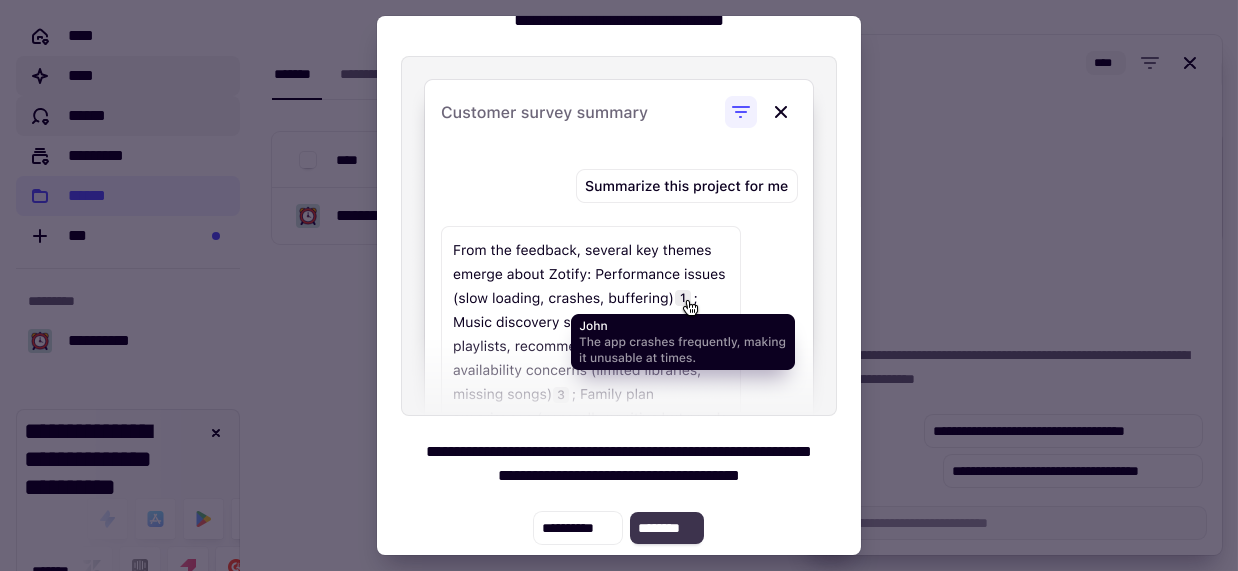 click on "********" 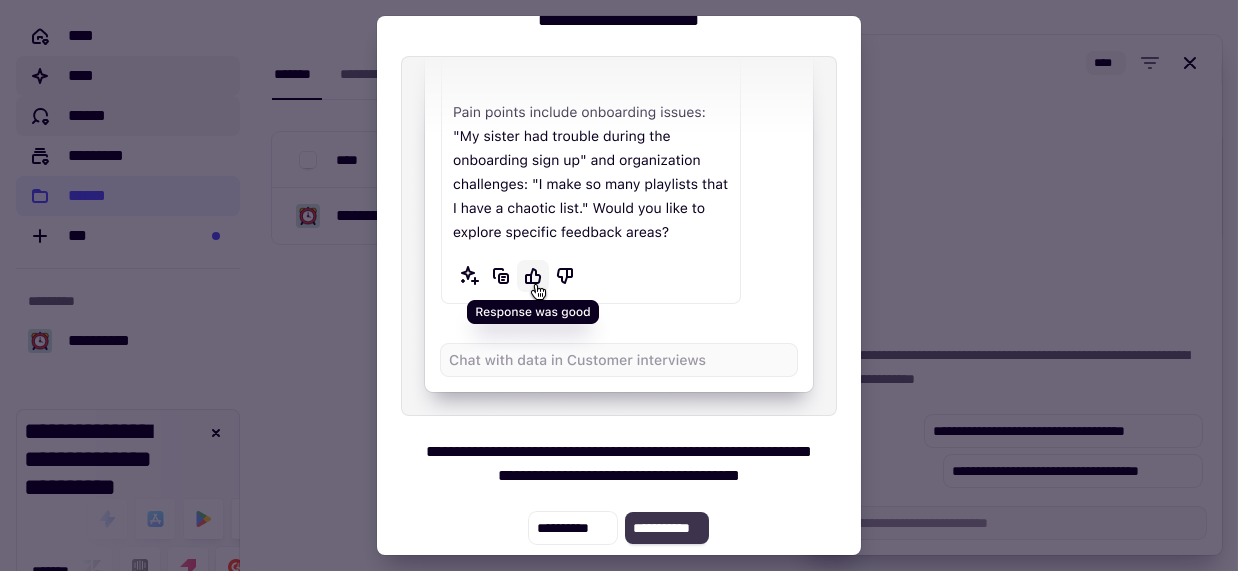 click on "**********" 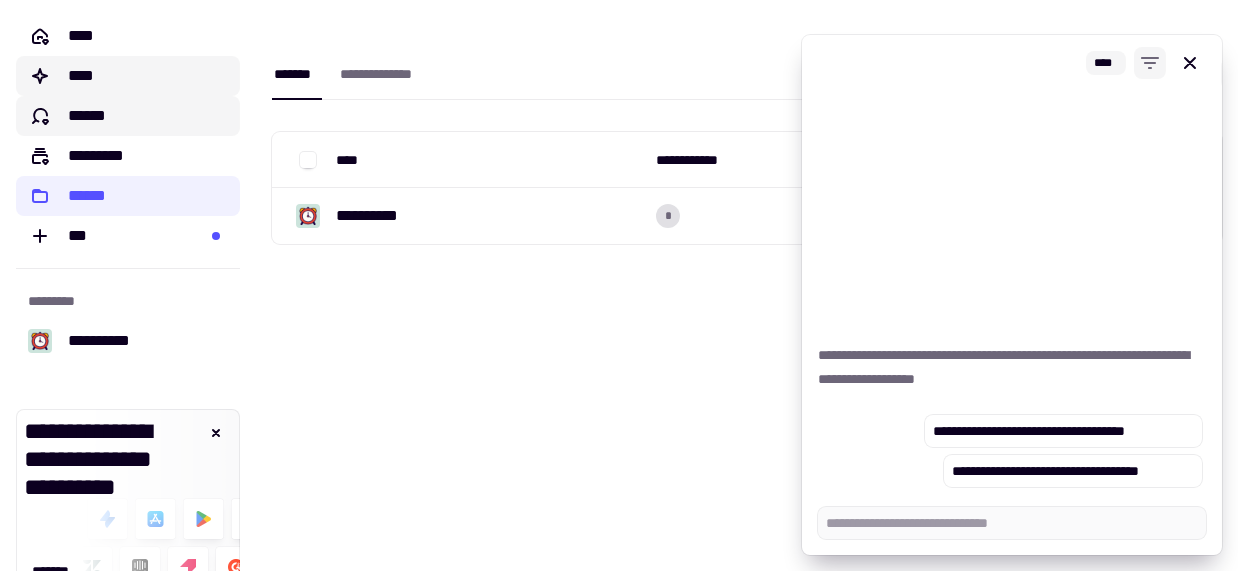 click 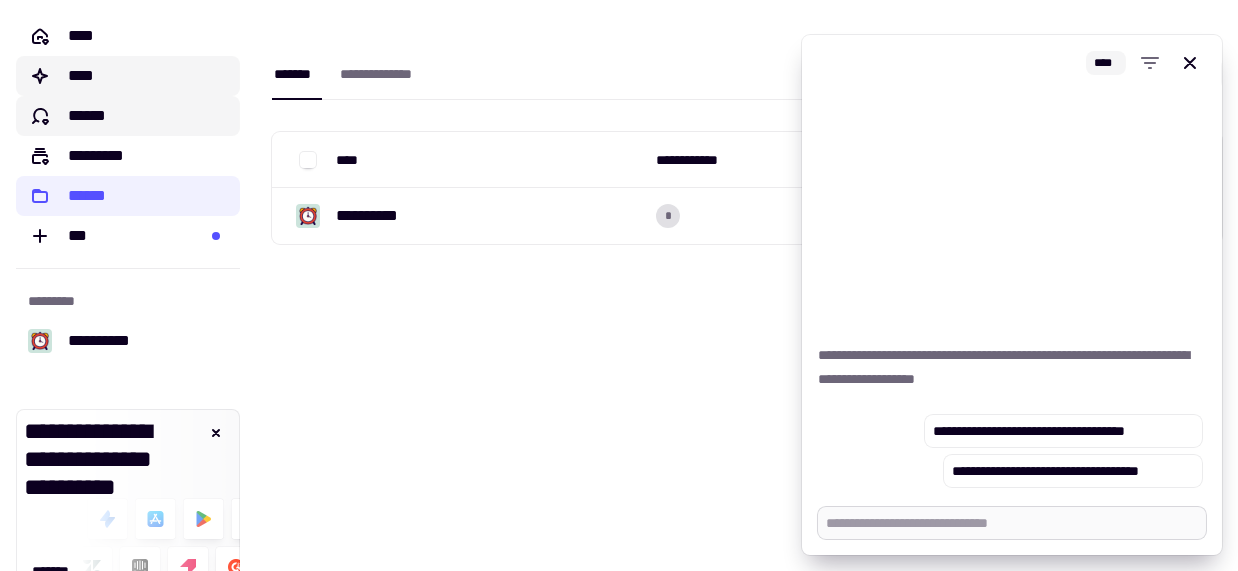click at bounding box center [1012, 523] 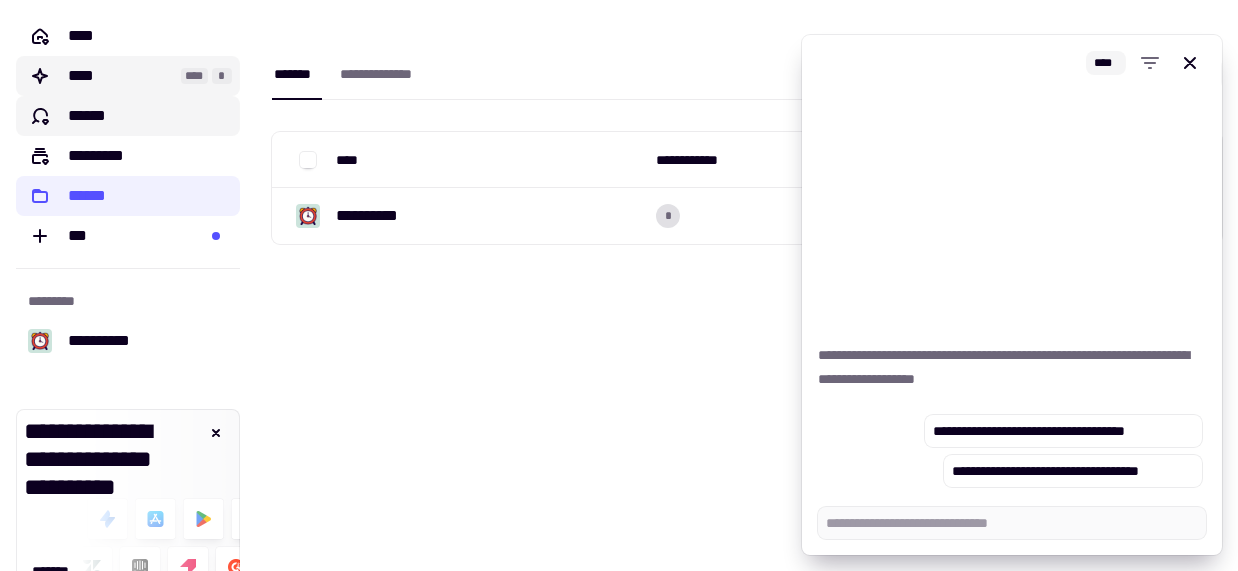 click on "****" 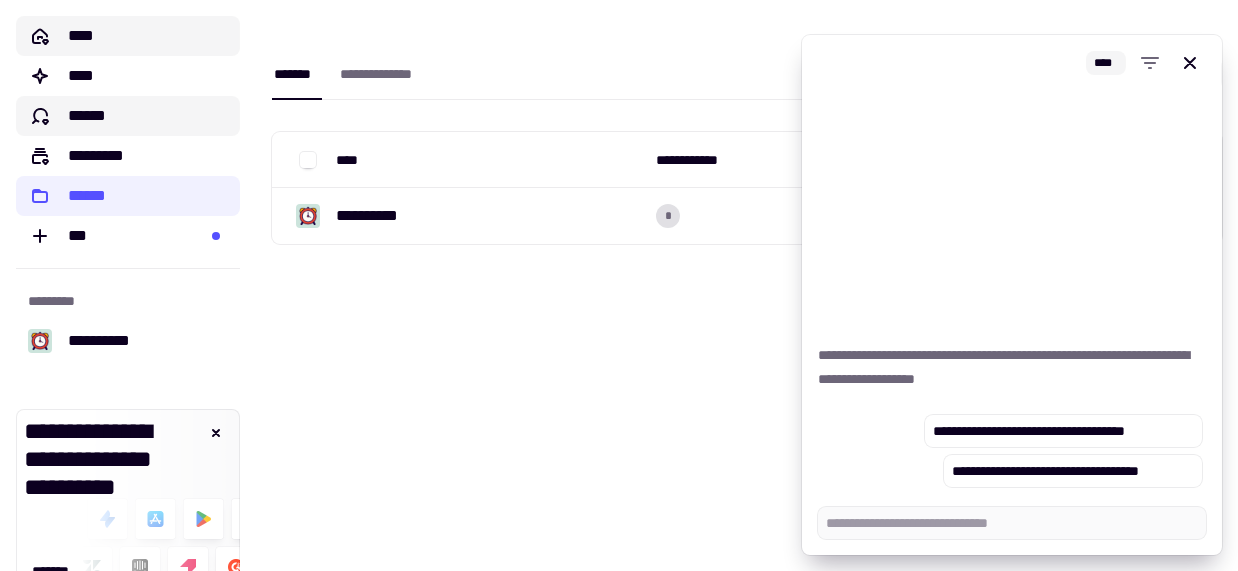 click on "****" 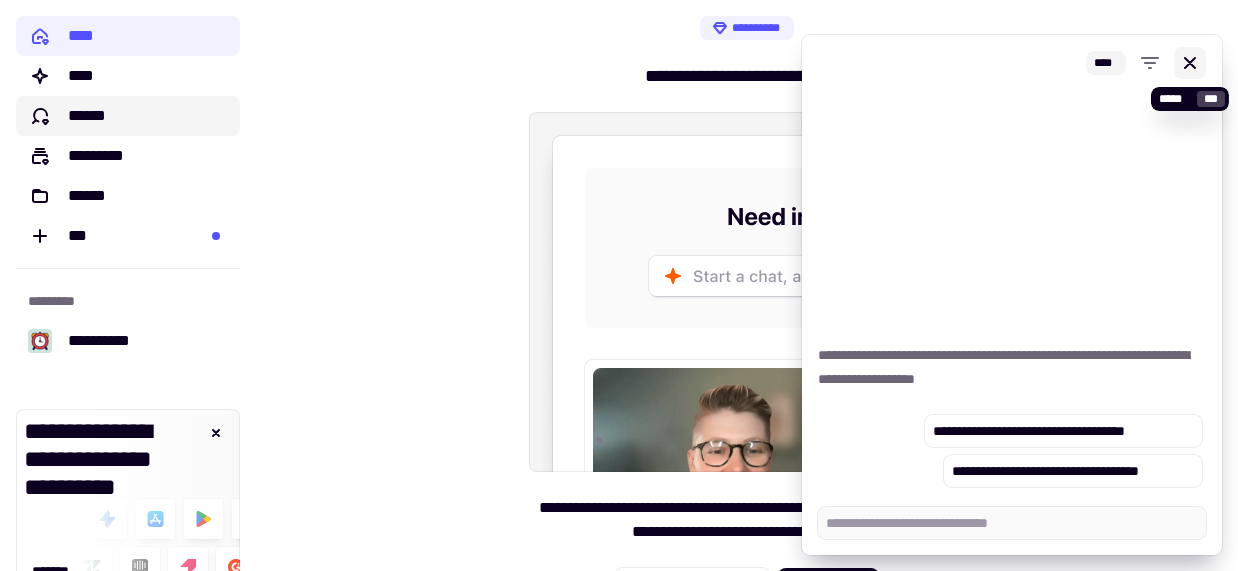 click 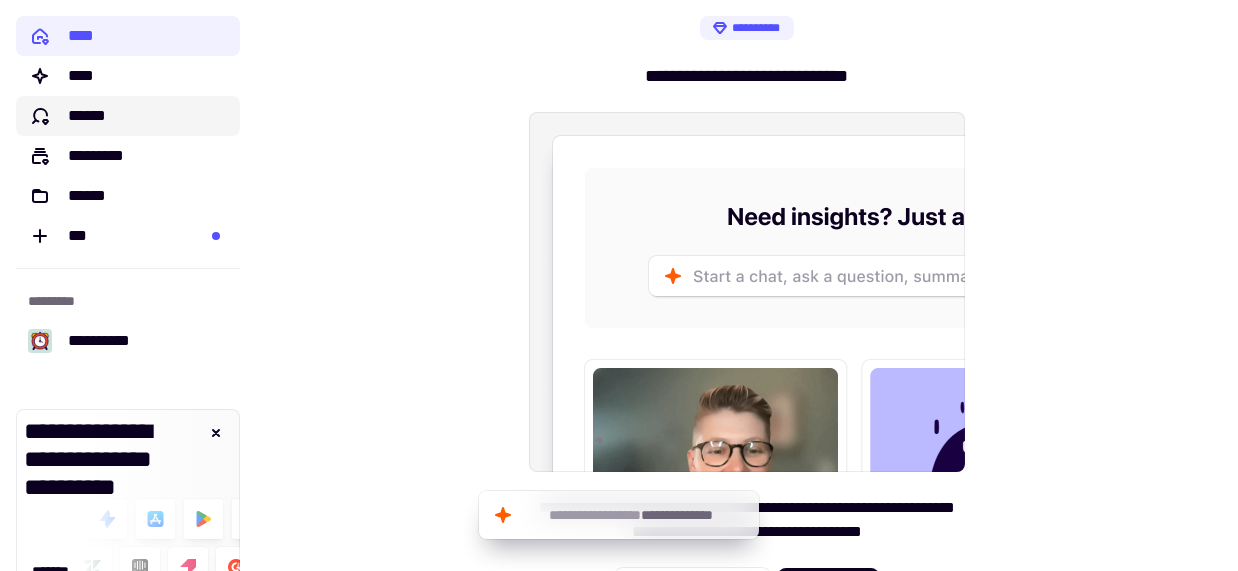 scroll, scrollTop: 45, scrollLeft: 0, axis: vertical 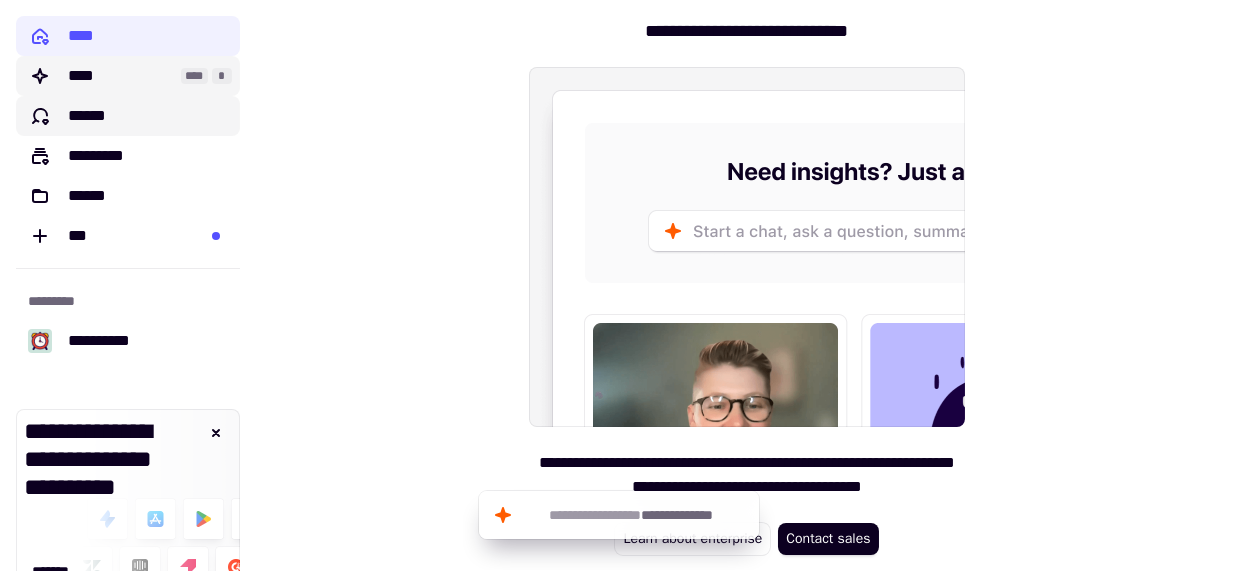 click on "****" 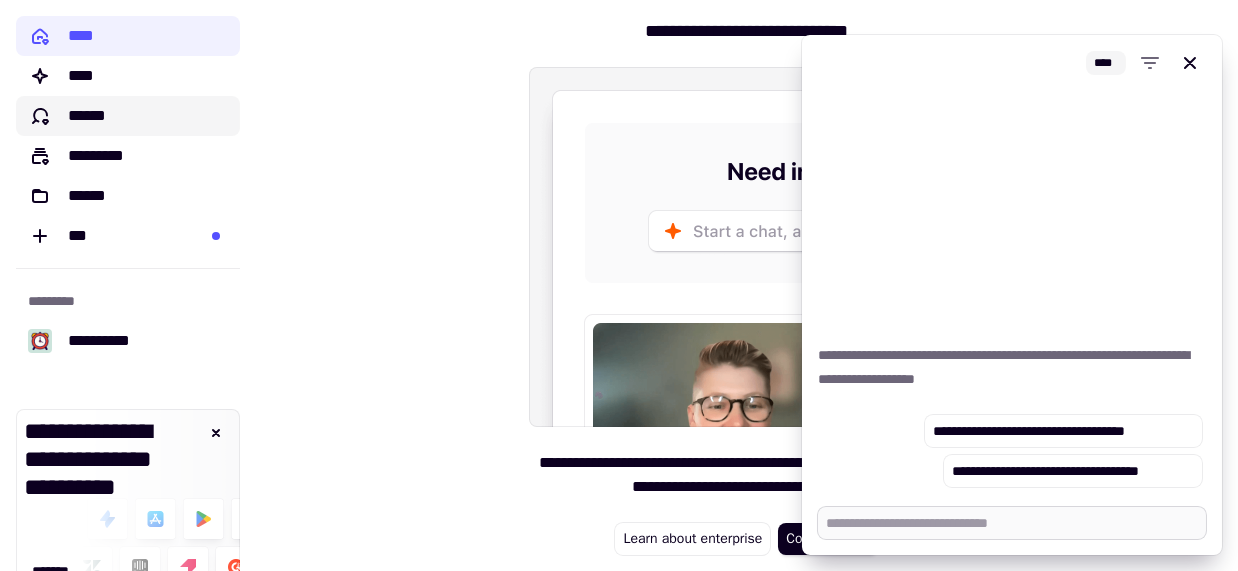 type on "*" 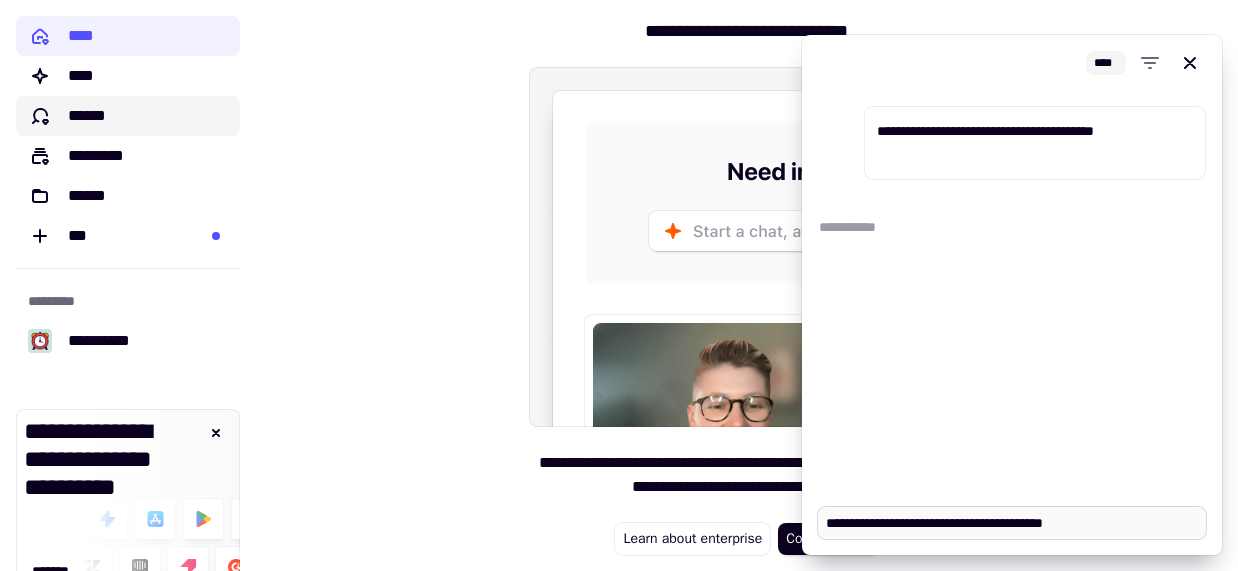 type on "*" 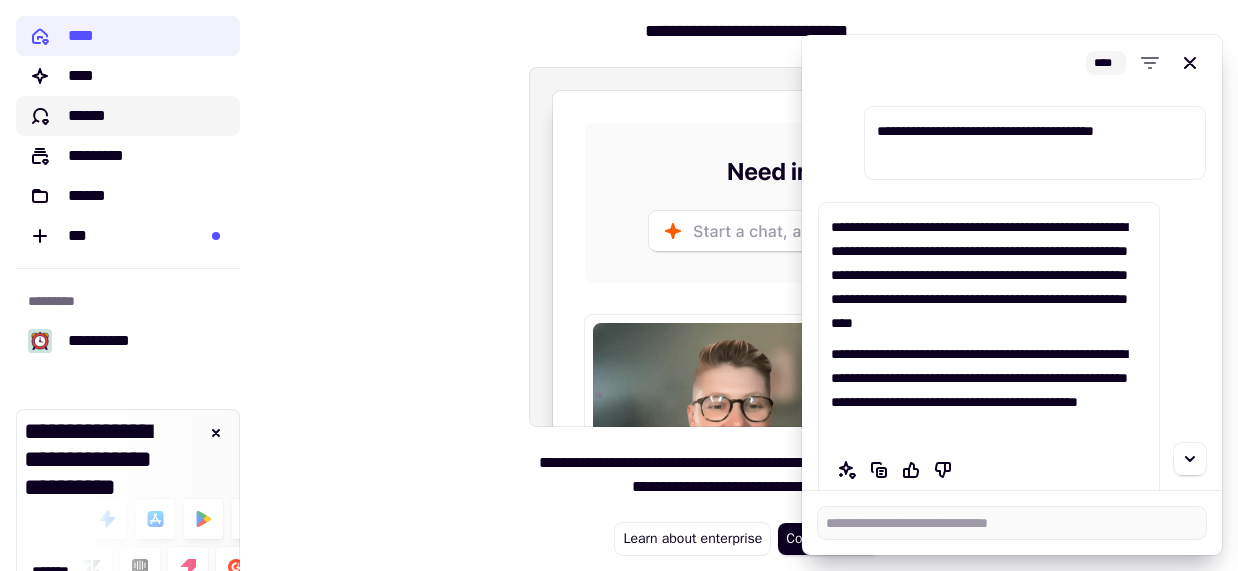 scroll, scrollTop: 30, scrollLeft: 0, axis: vertical 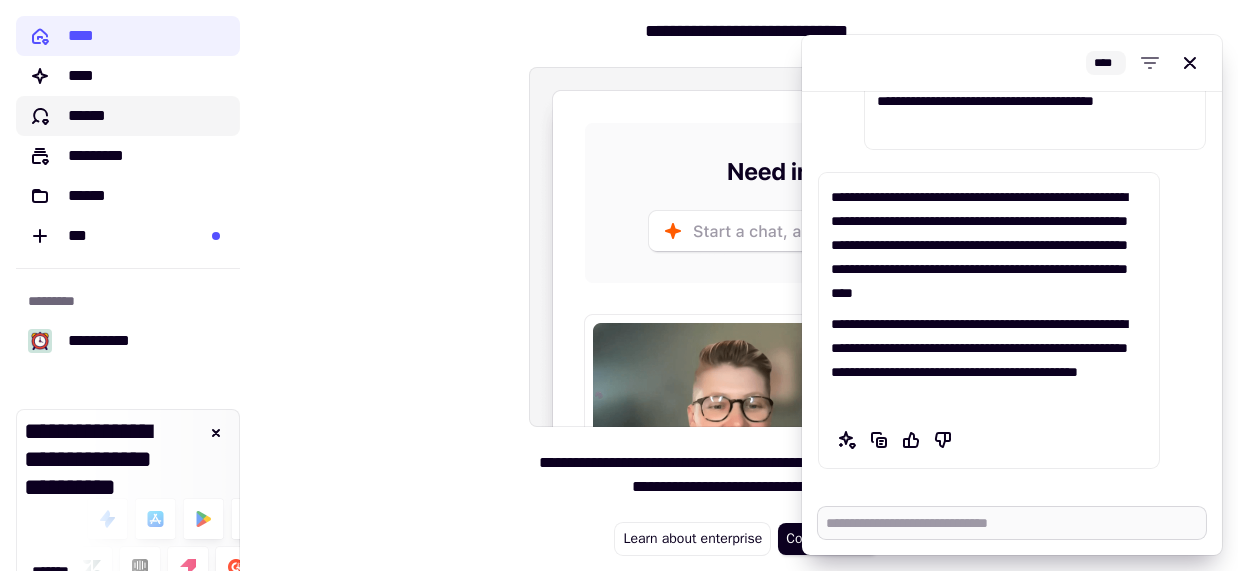 type on "*" 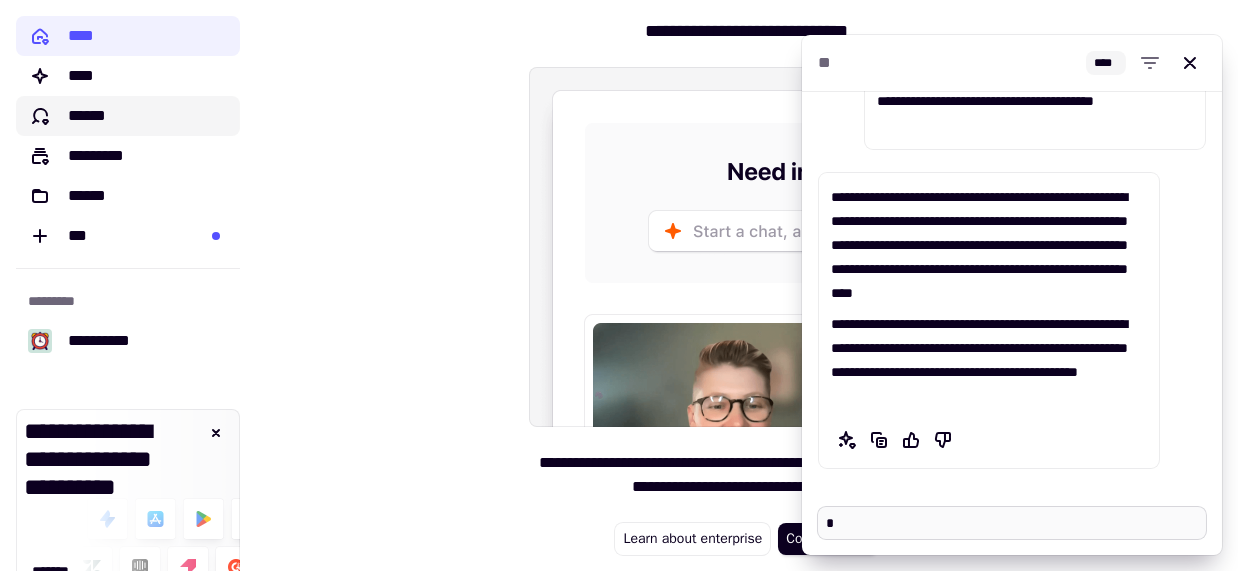 type on "*" 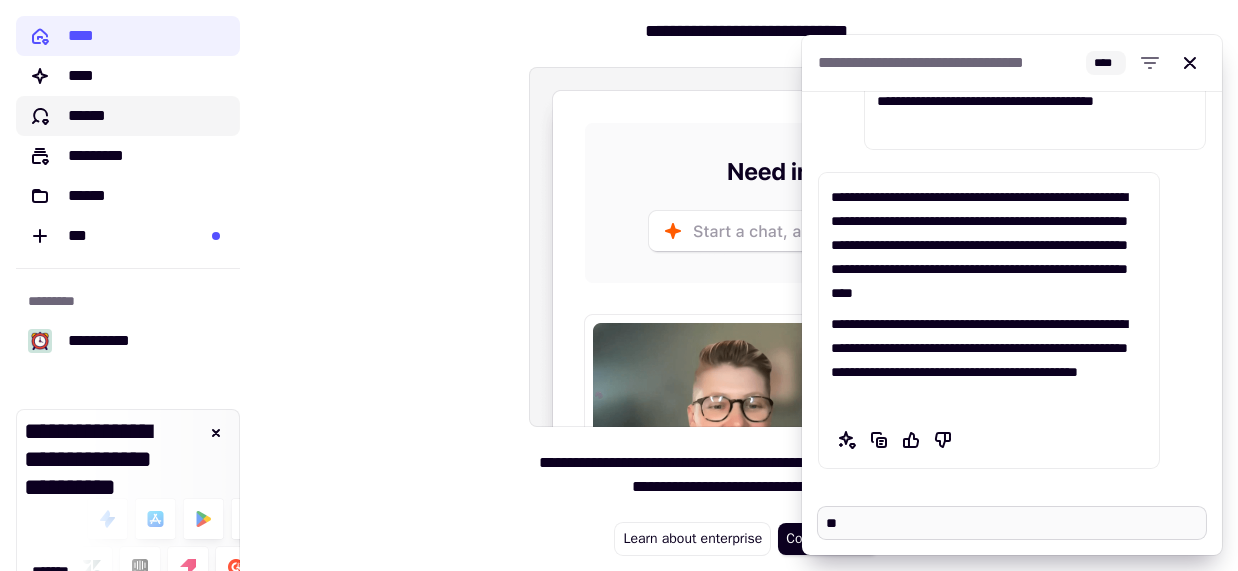 type on "*" 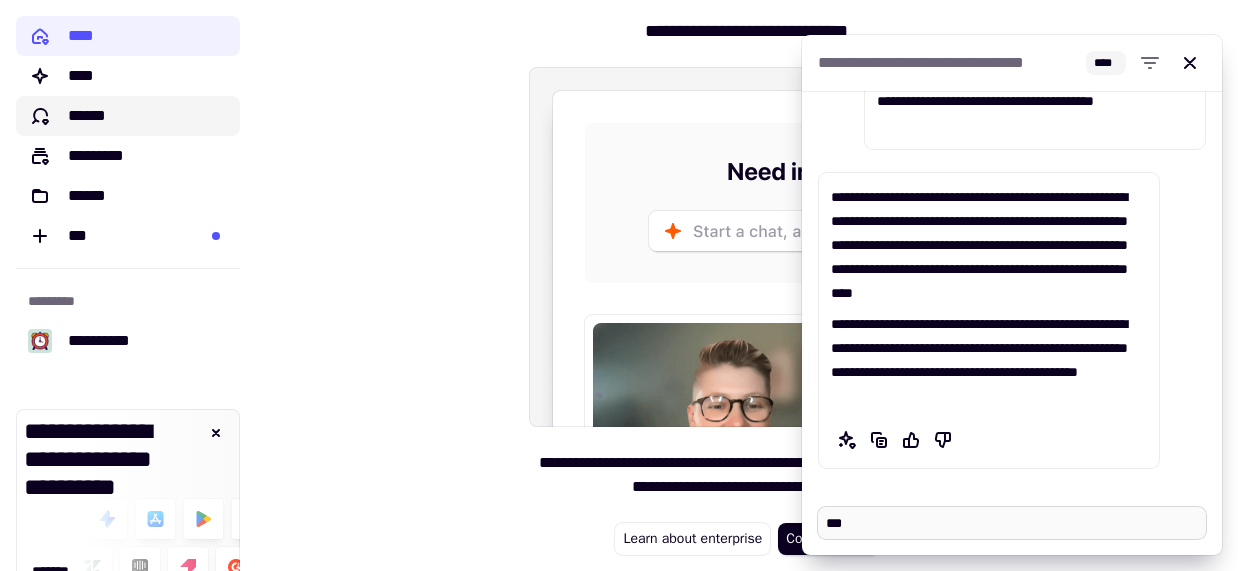 type on "*" 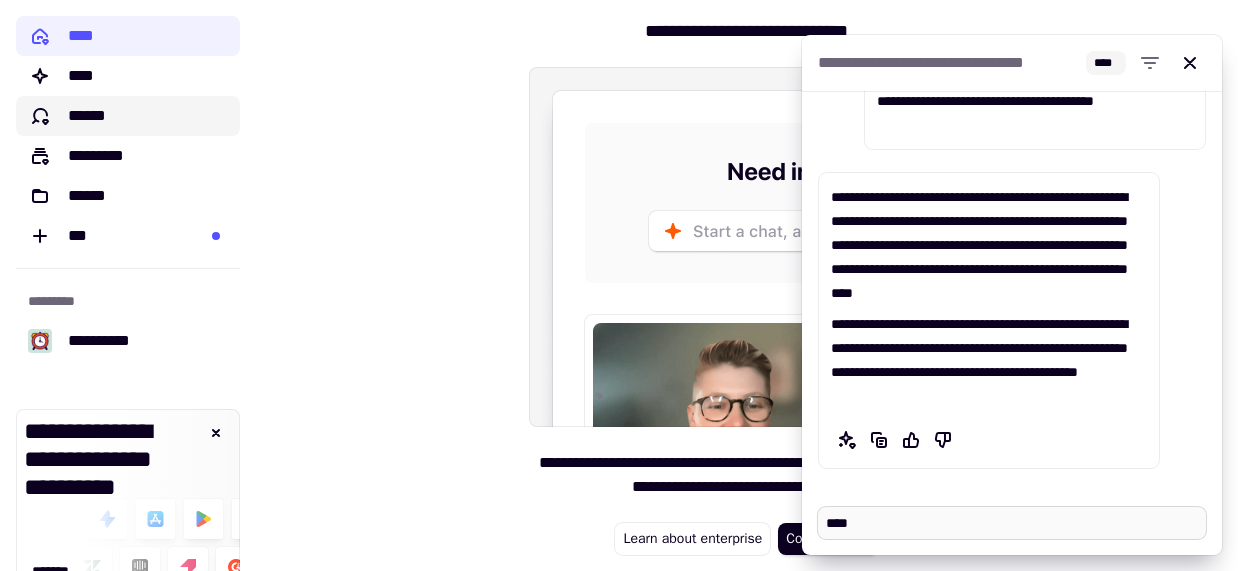 type on "*" 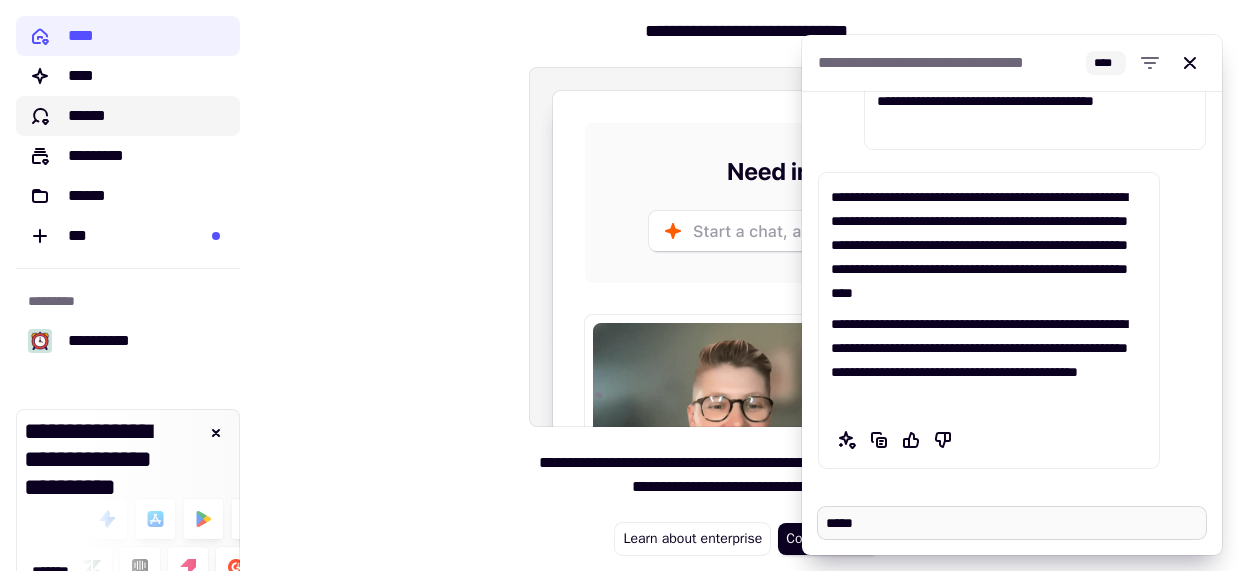 type on "*" 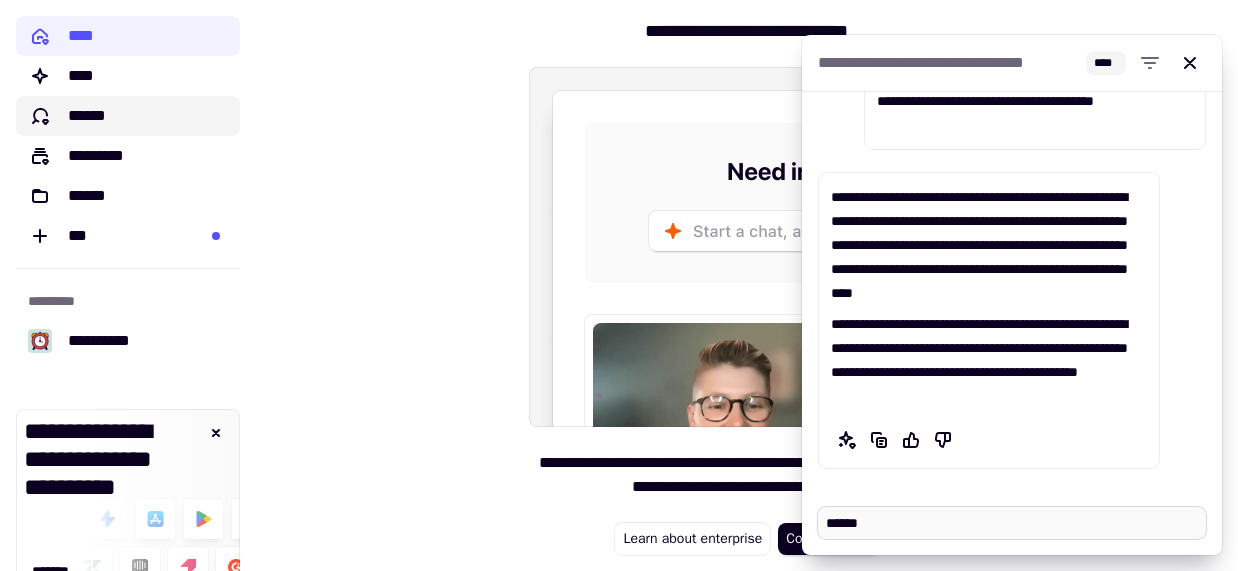 type on "*" 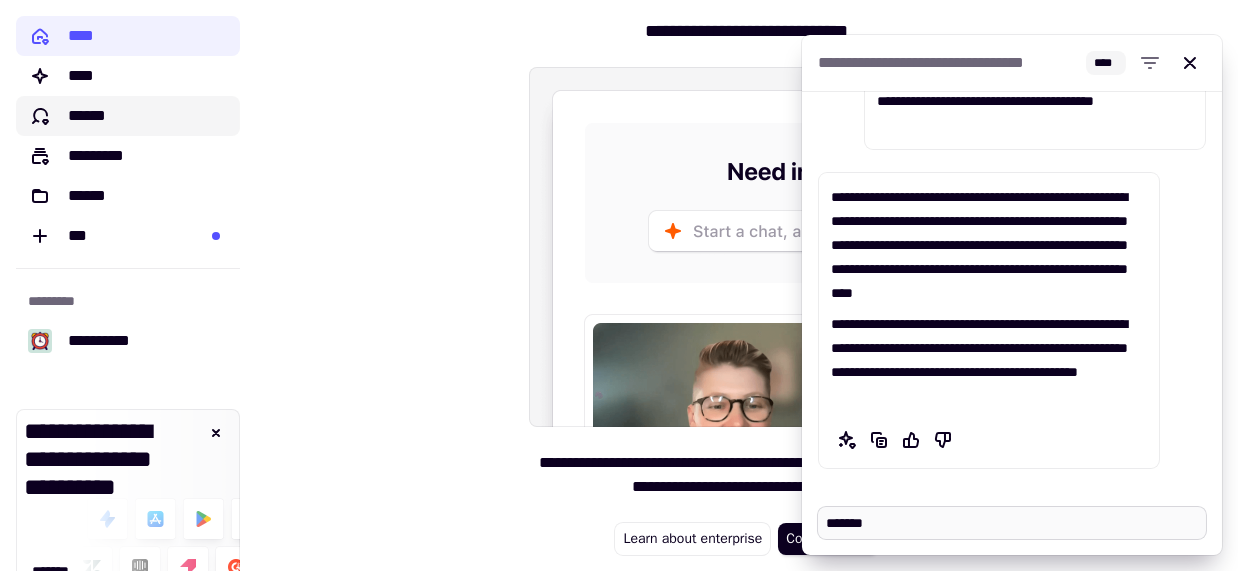 type on "*" 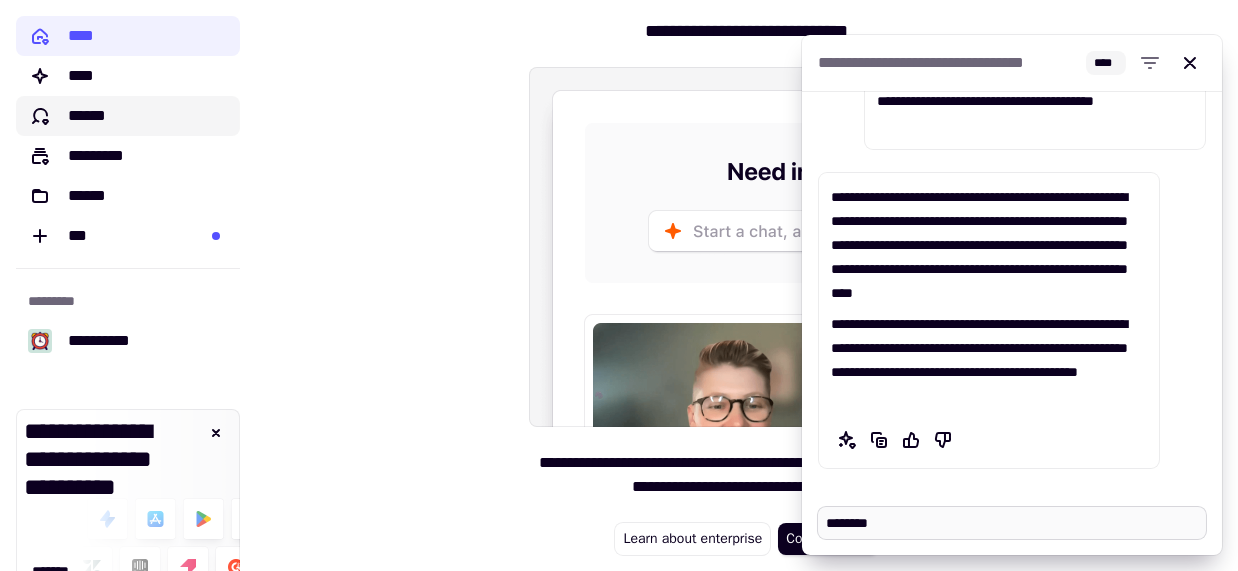 type on "*" 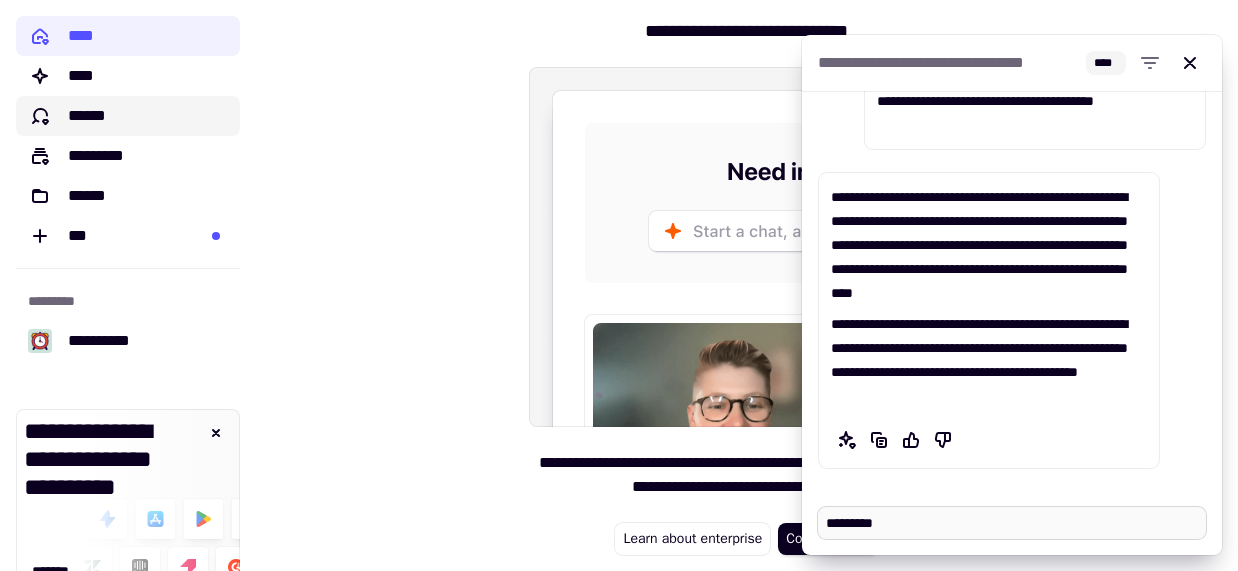 type on "*" 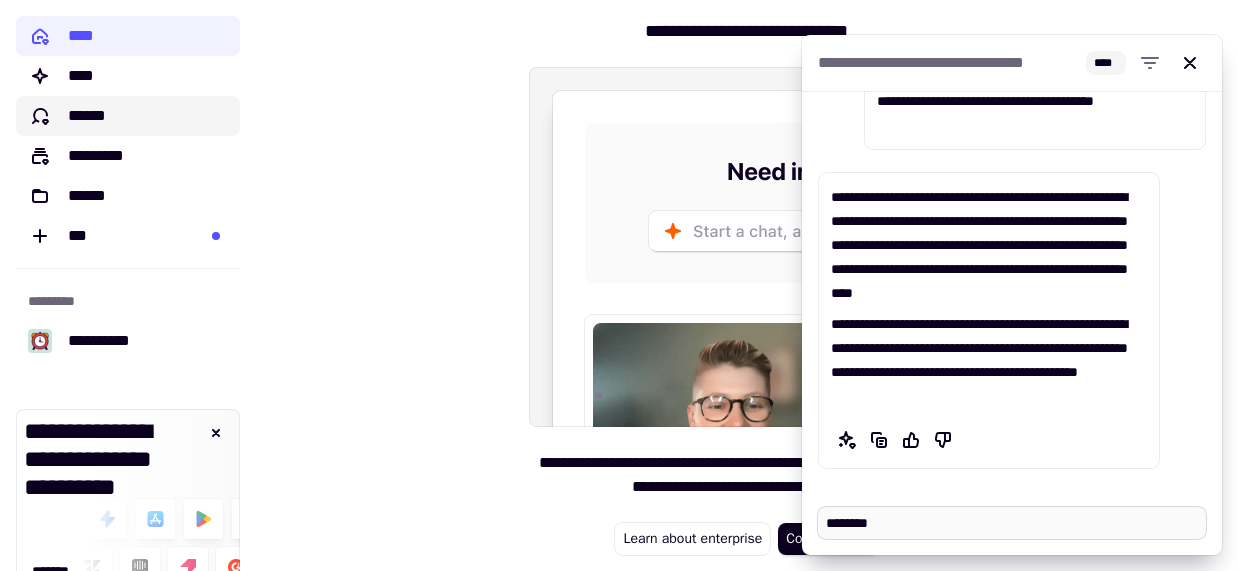 type on "*" 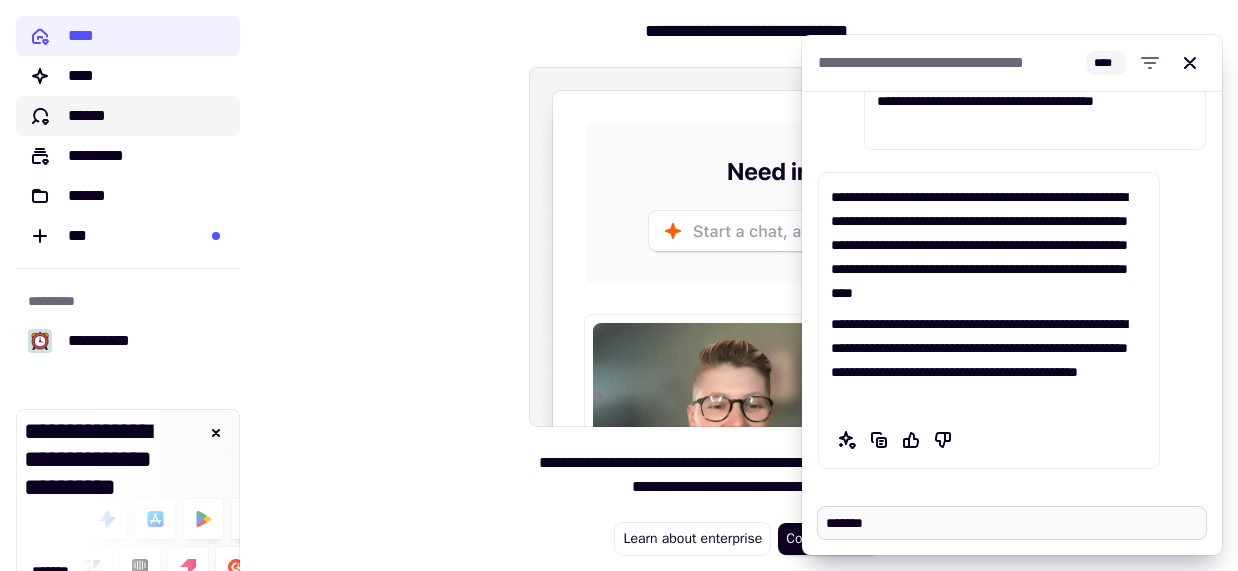type on "*" 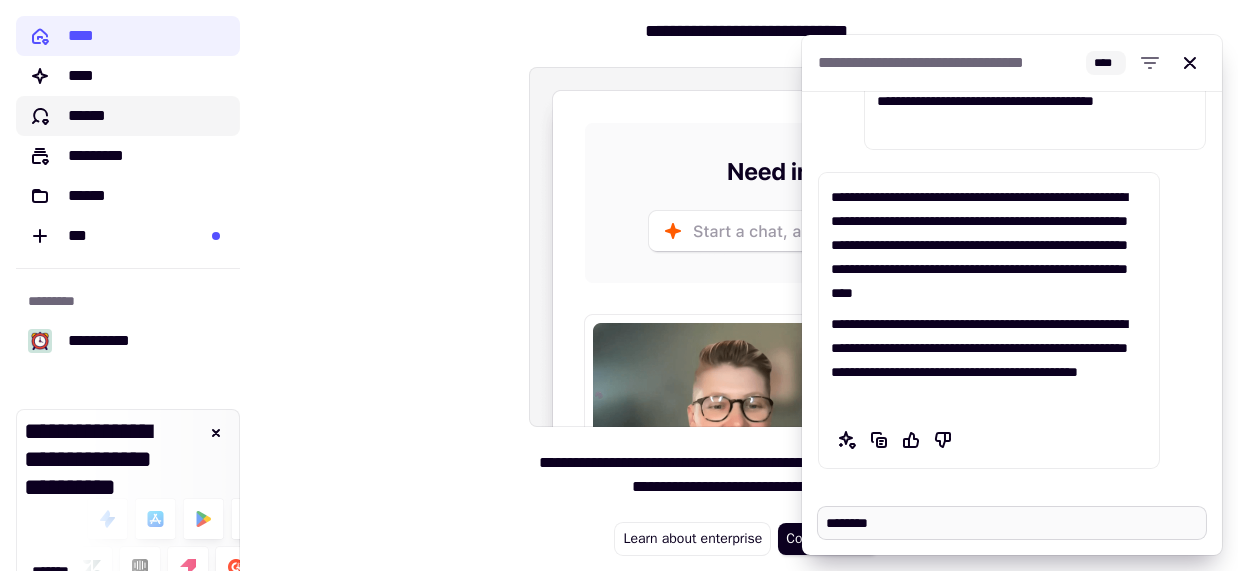 type on "*" 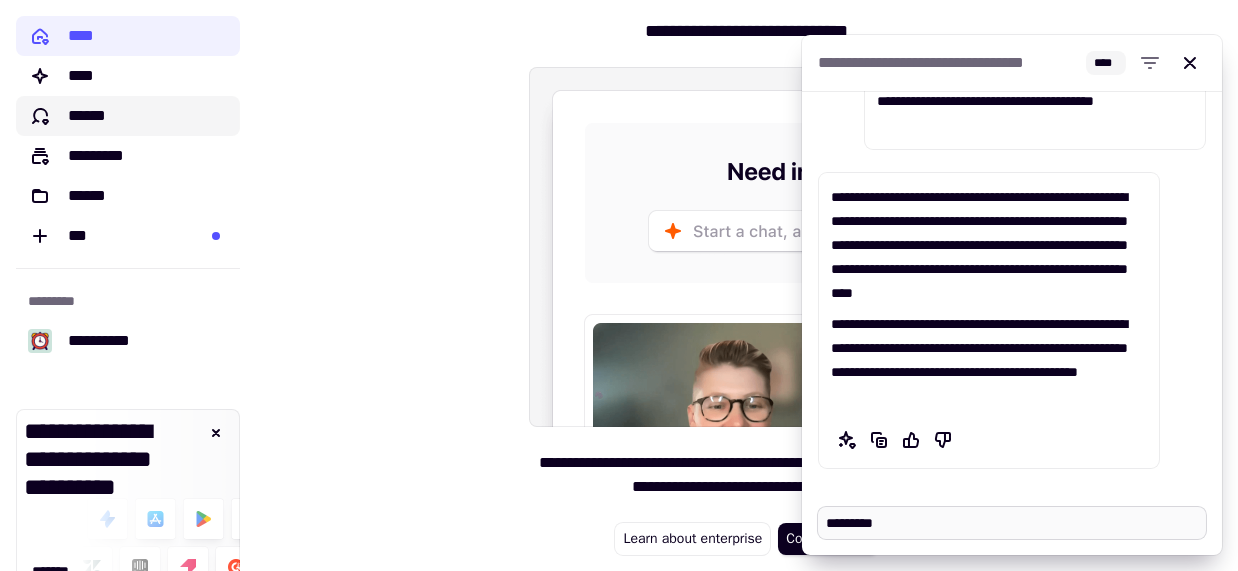 type on "*" 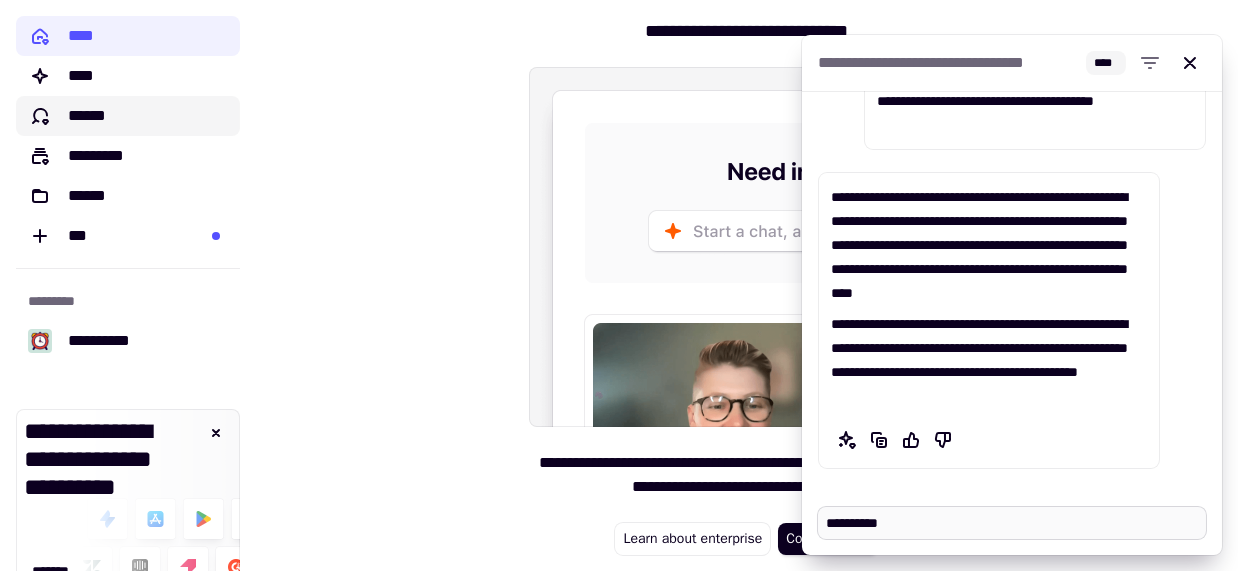 type on "*" 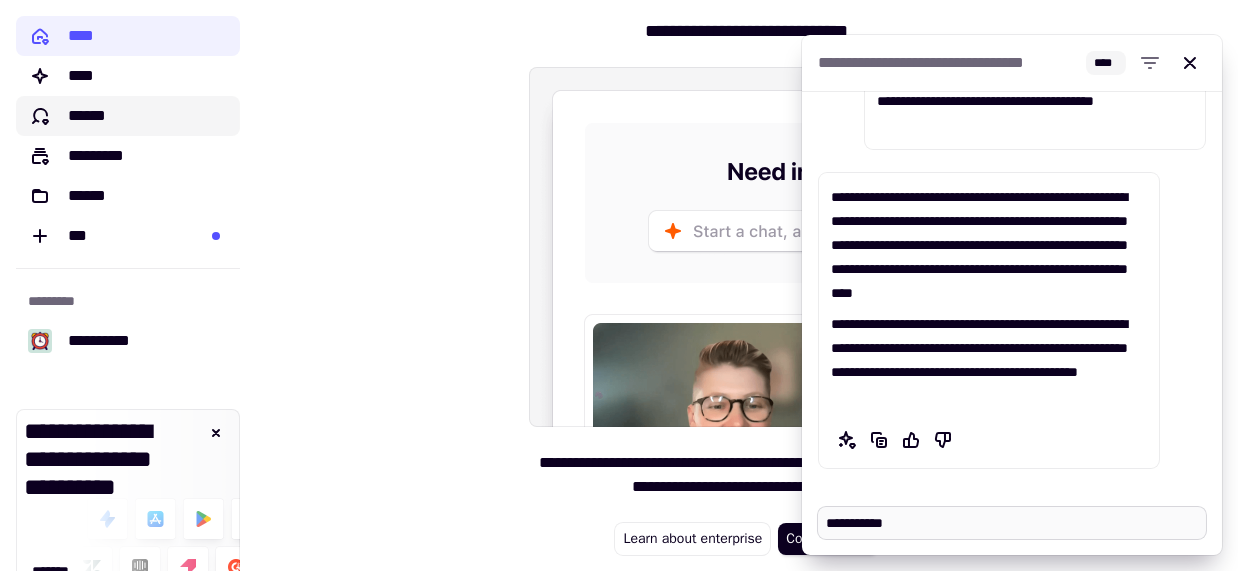 type on "*" 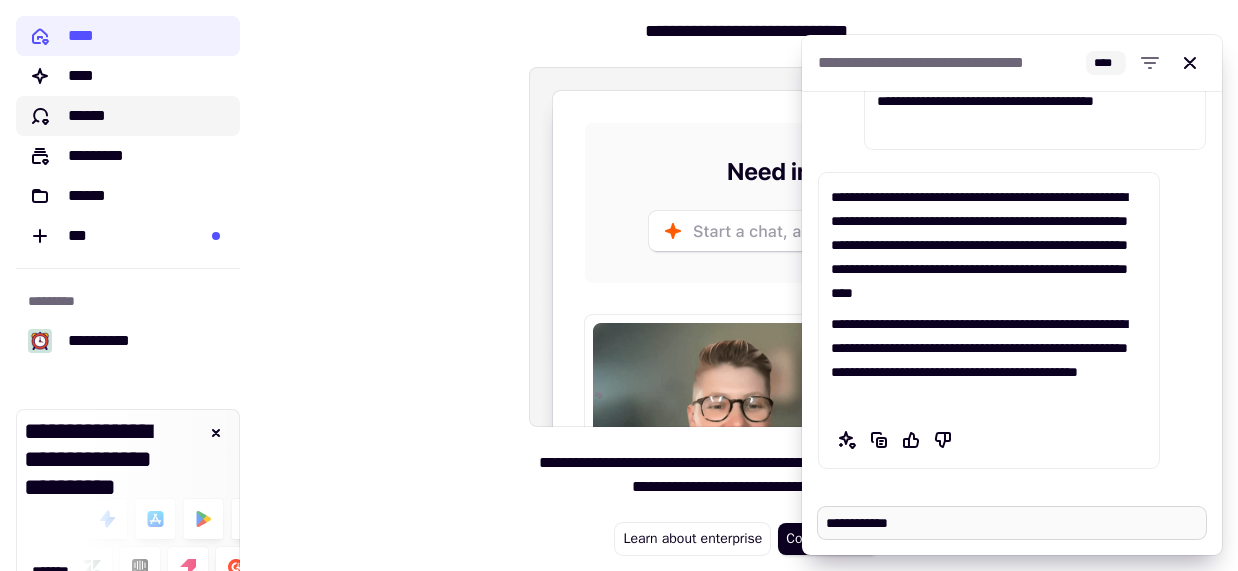 type on "*" 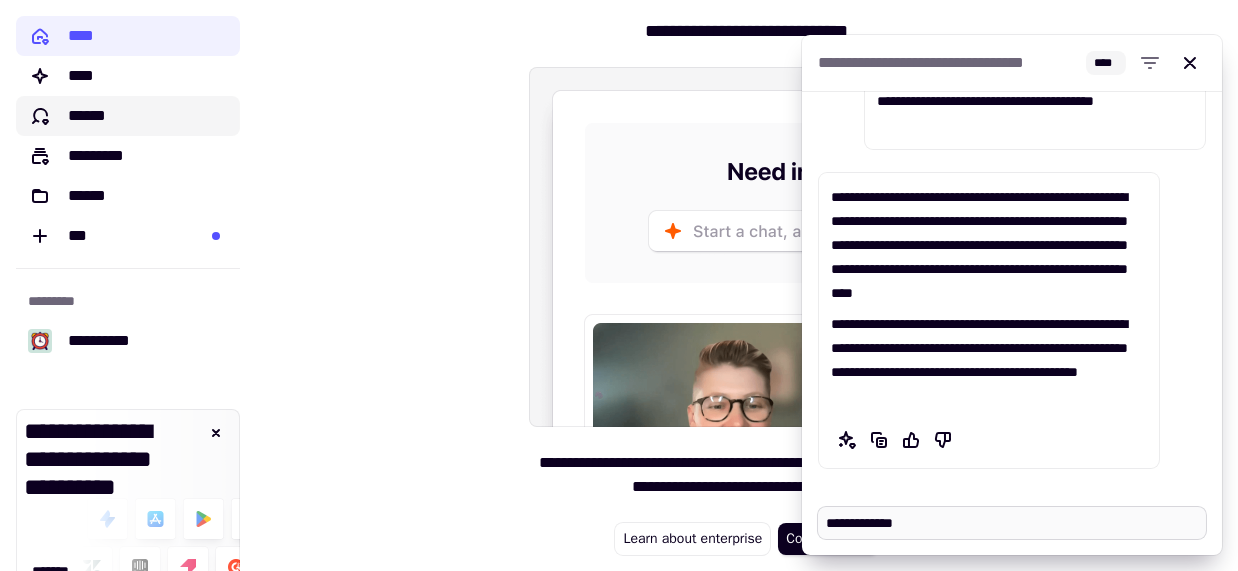 type on "*" 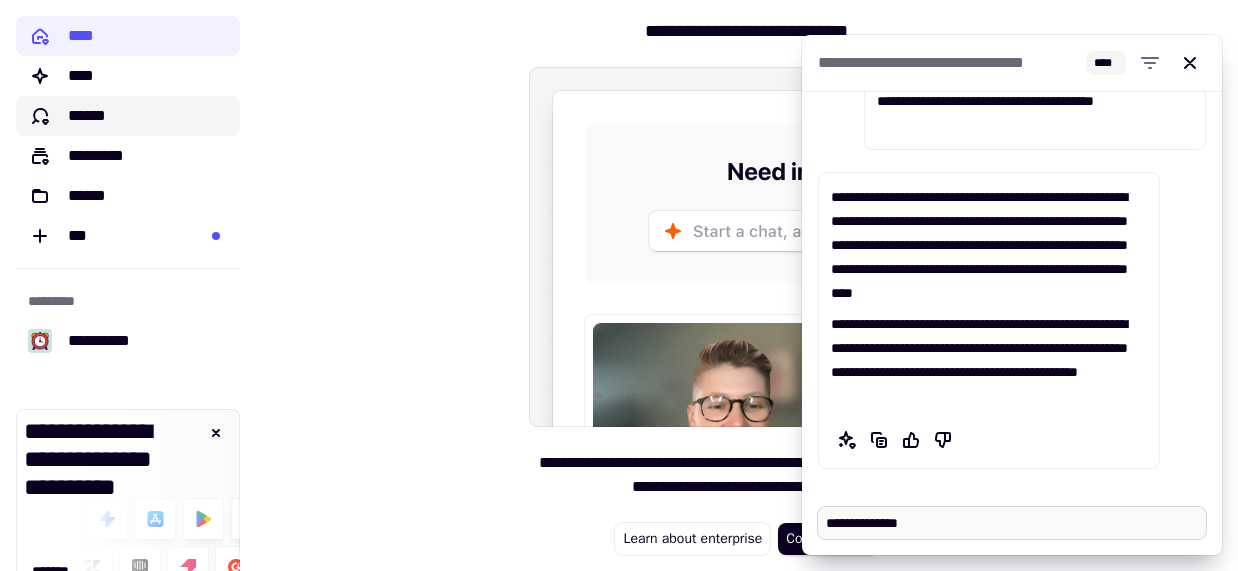 type on "*" 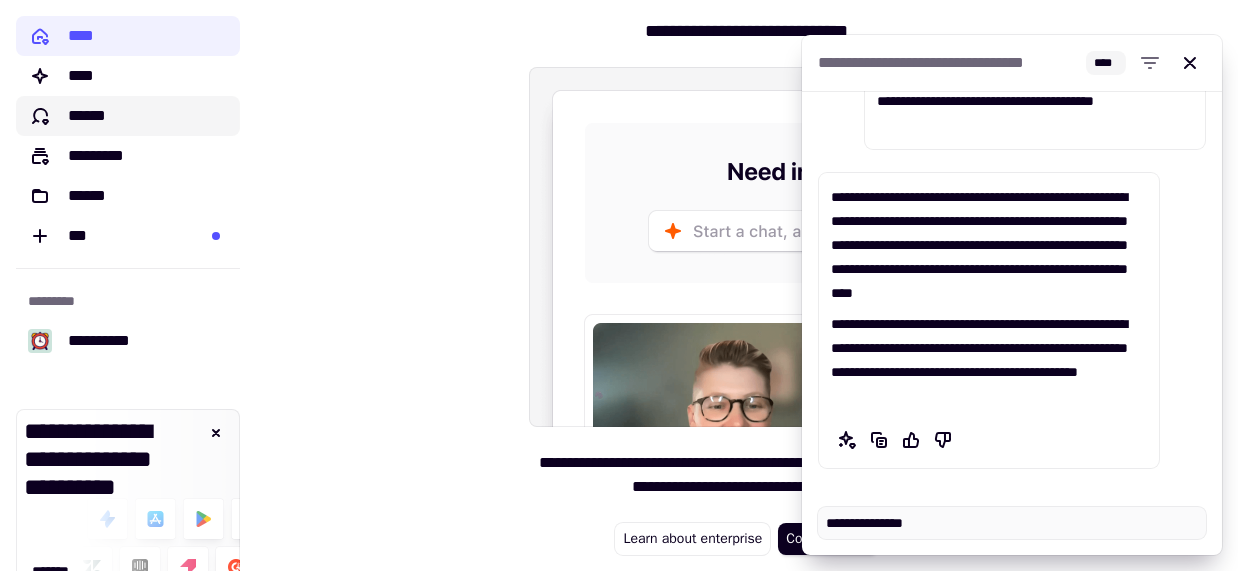 type on "*" 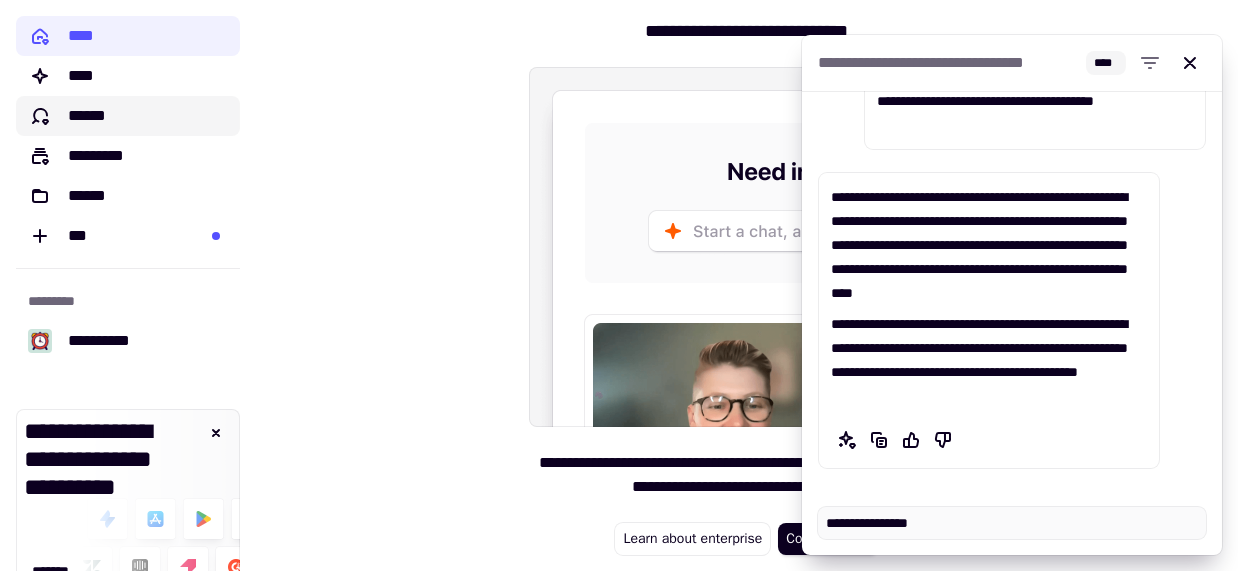 type on "*" 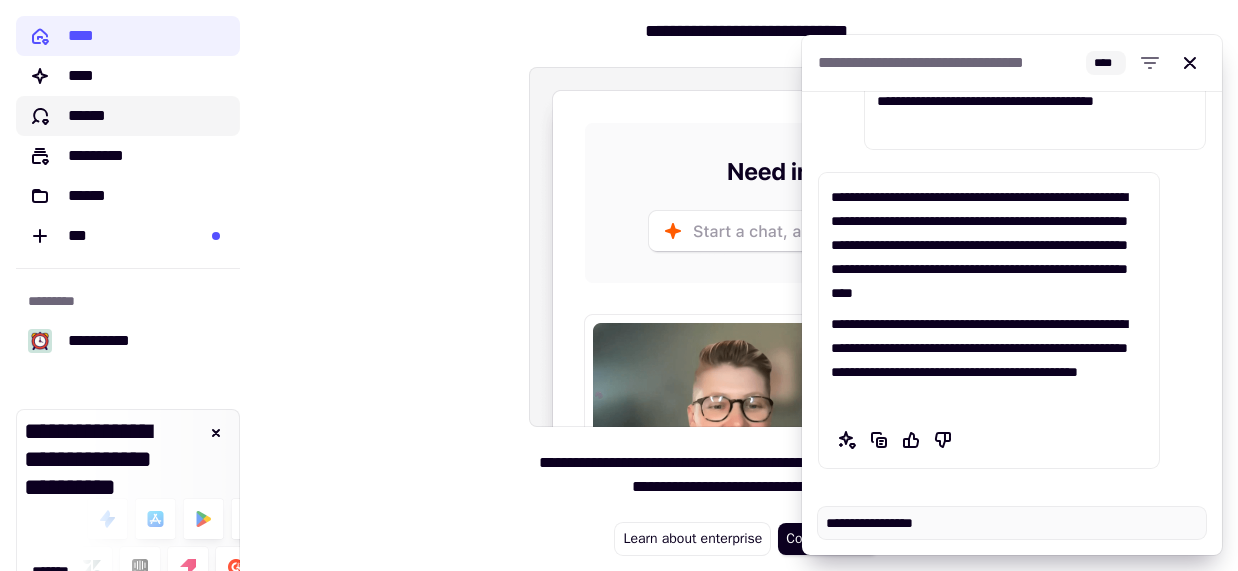 type on "*" 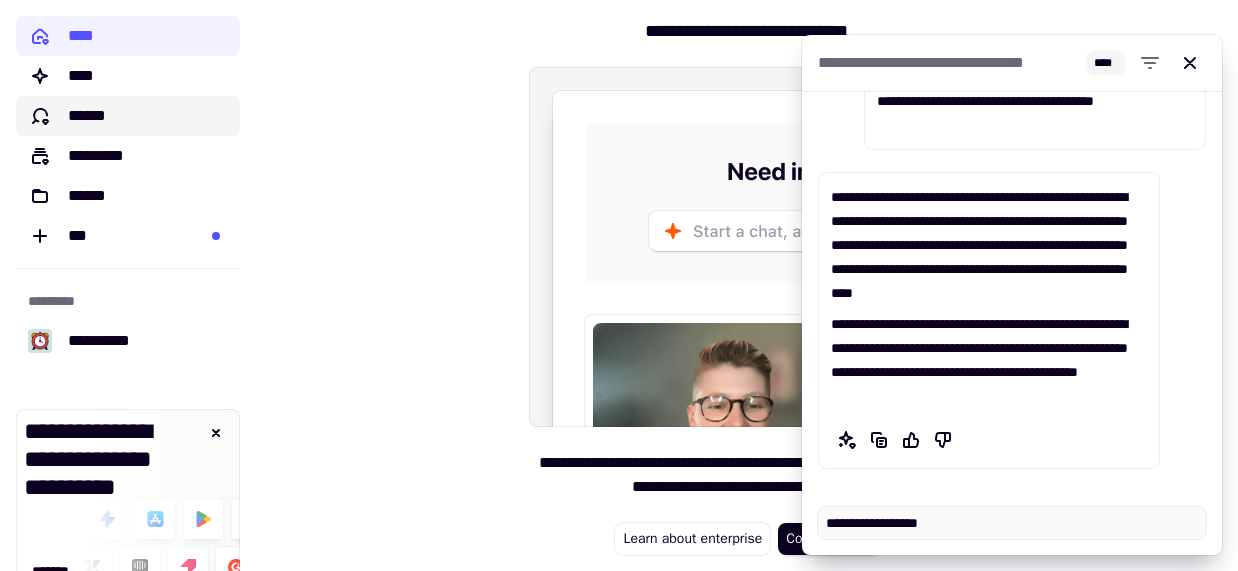 type on "*" 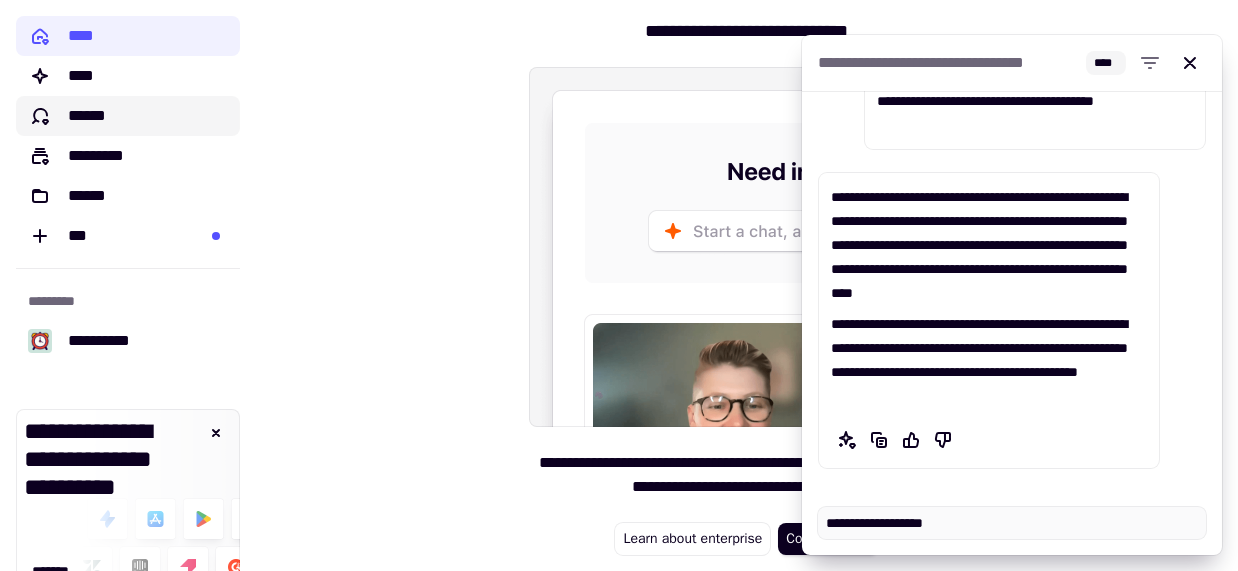 type on "*" 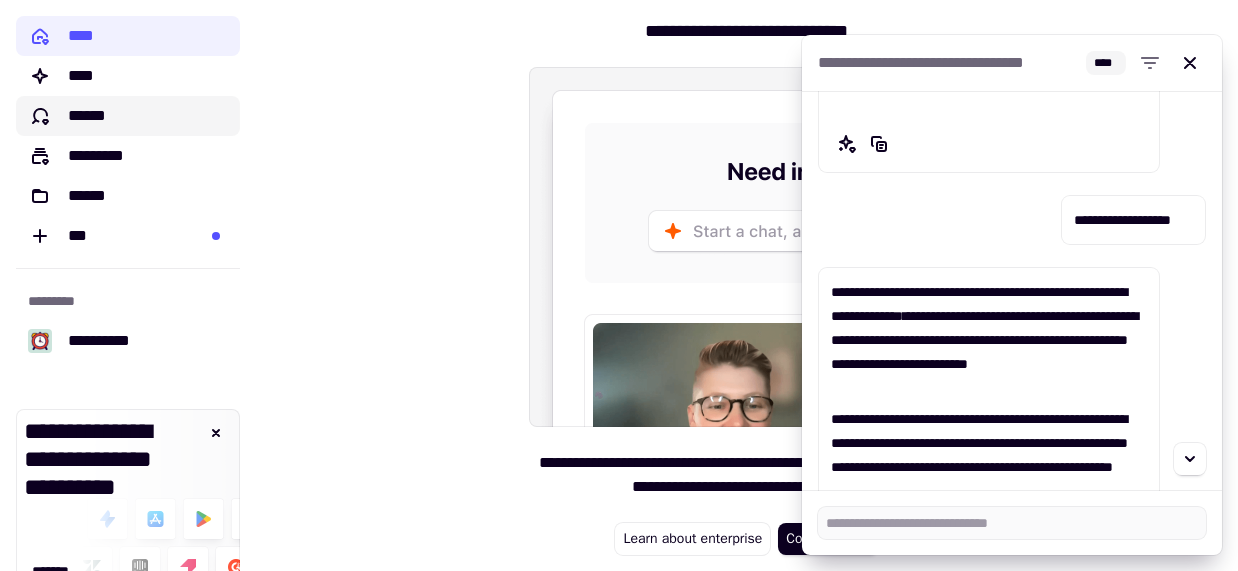 scroll, scrollTop: 422, scrollLeft: 0, axis: vertical 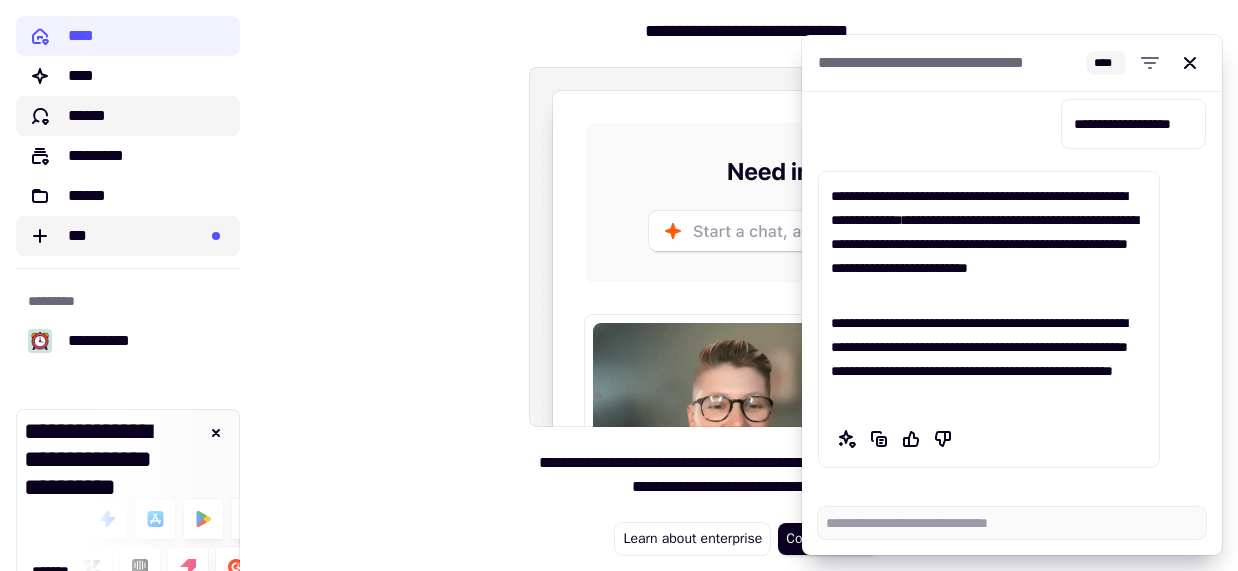 click on "***" 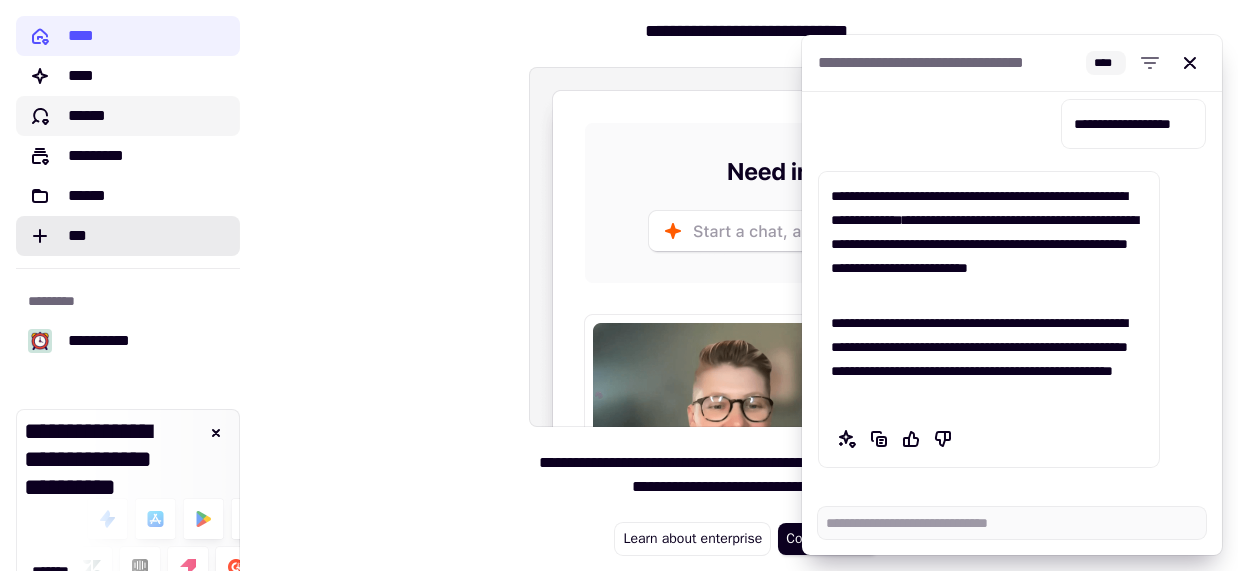 type on "*" 